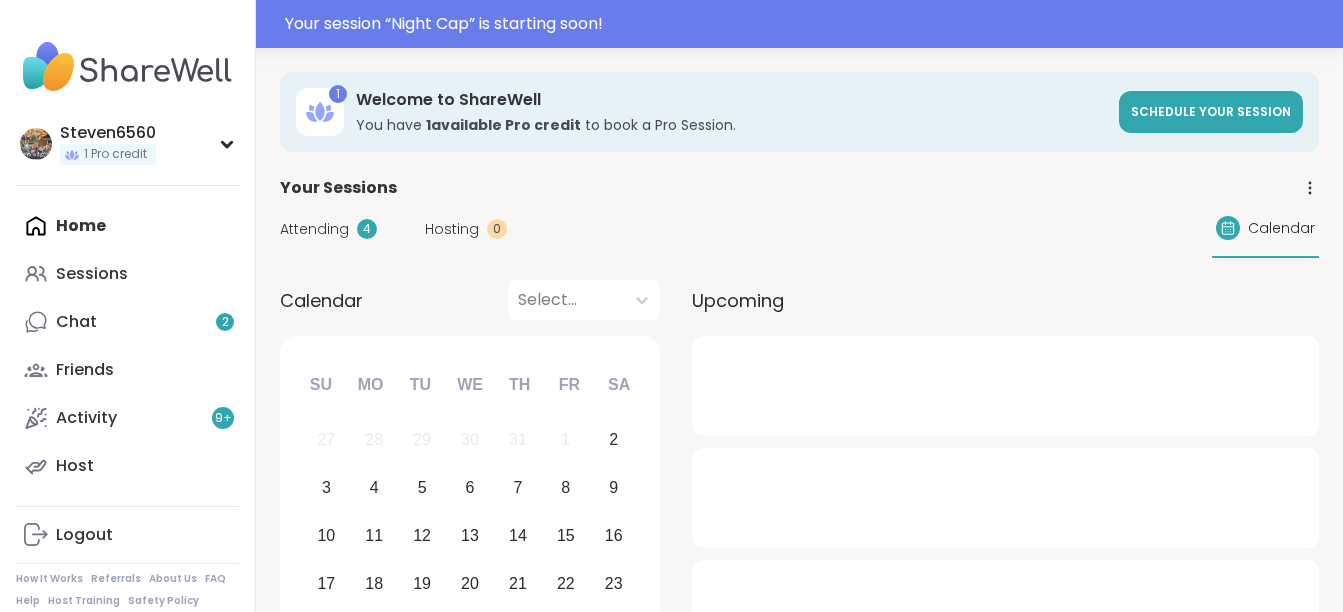 scroll, scrollTop: 0, scrollLeft: 0, axis: both 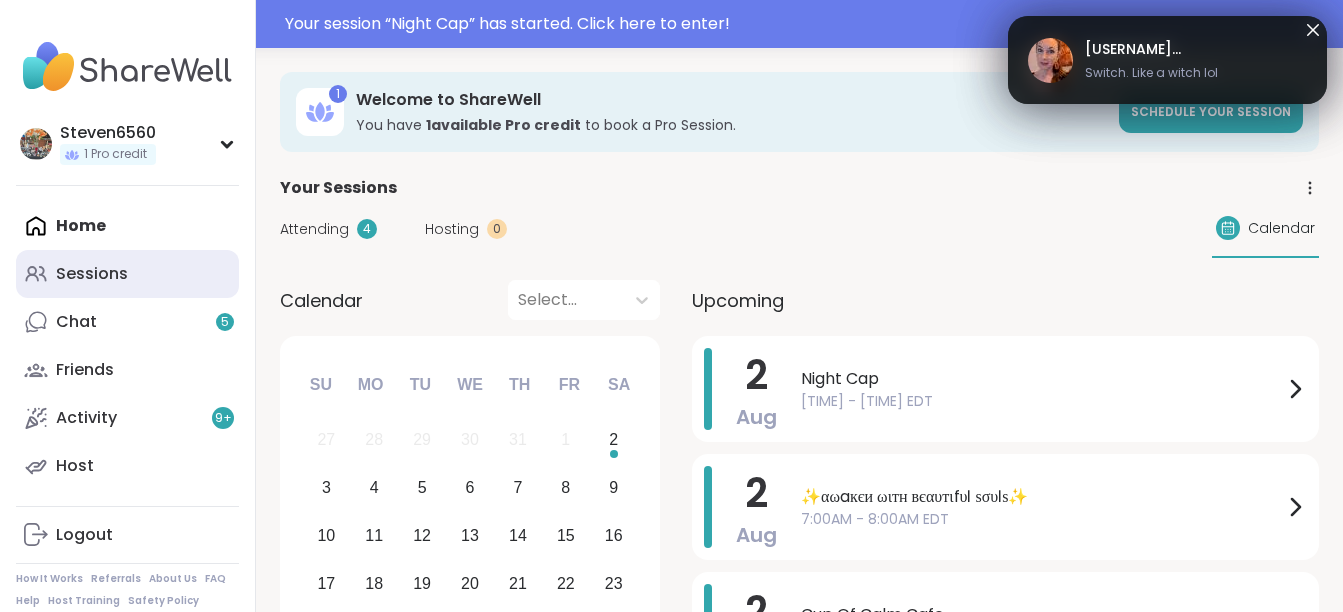 click on "Sessions" at bounding box center [92, 274] 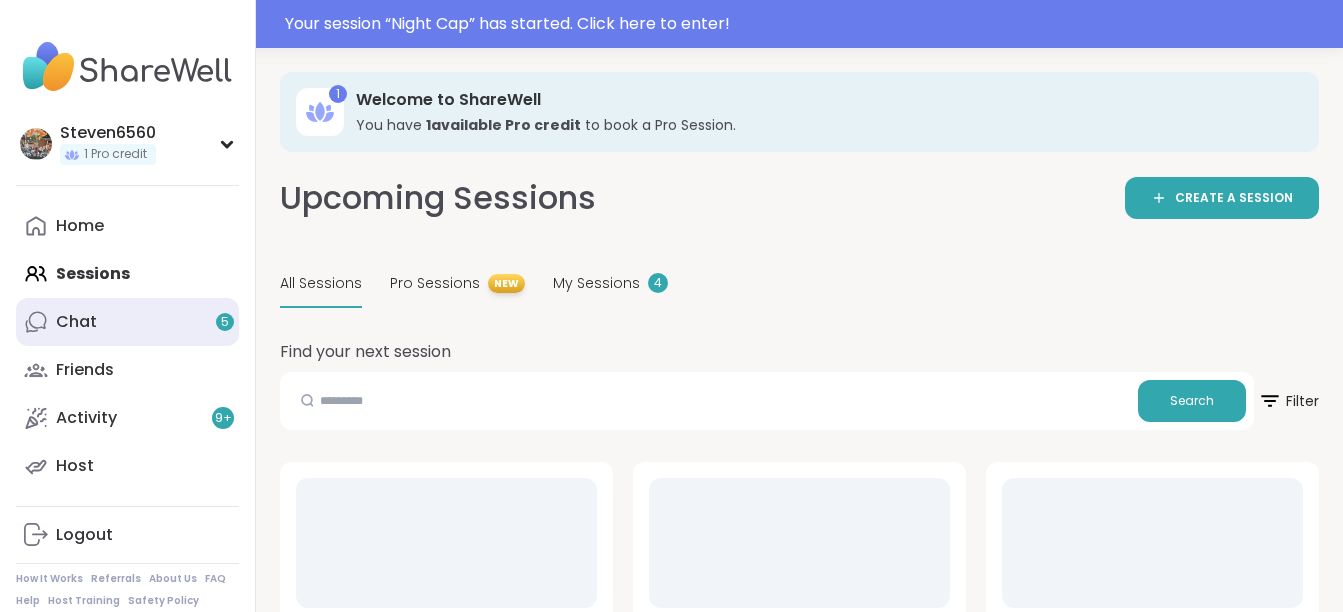 click on "Chat 5" at bounding box center (127, 322) 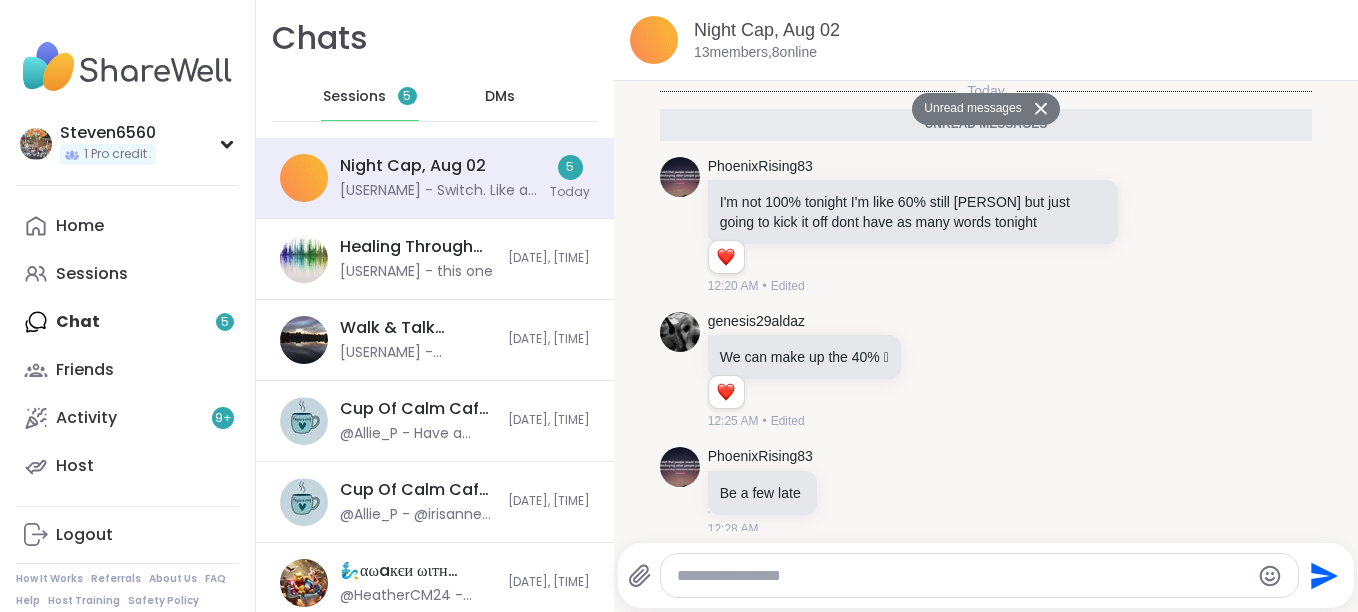 scroll, scrollTop: 228, scrollLeft: 0, axis: vertical 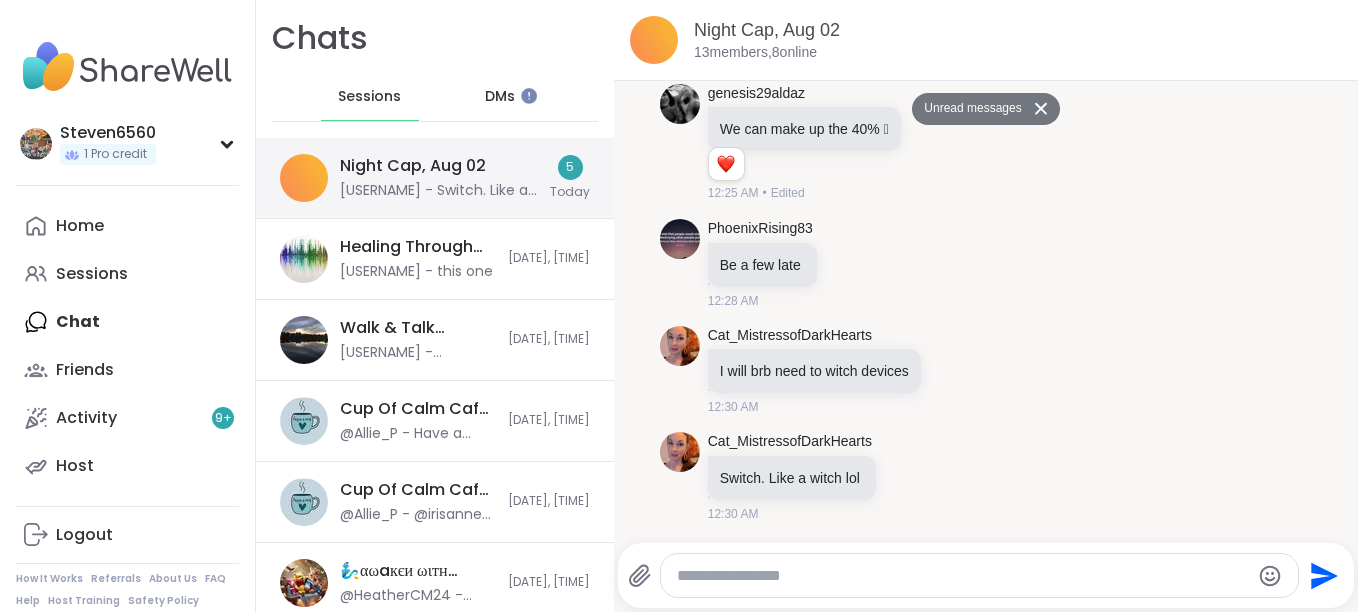 drag, startPoint x: 459, startPoint y: 187, endPoint x: 392, endPoint y: 175, distance: 68.06615 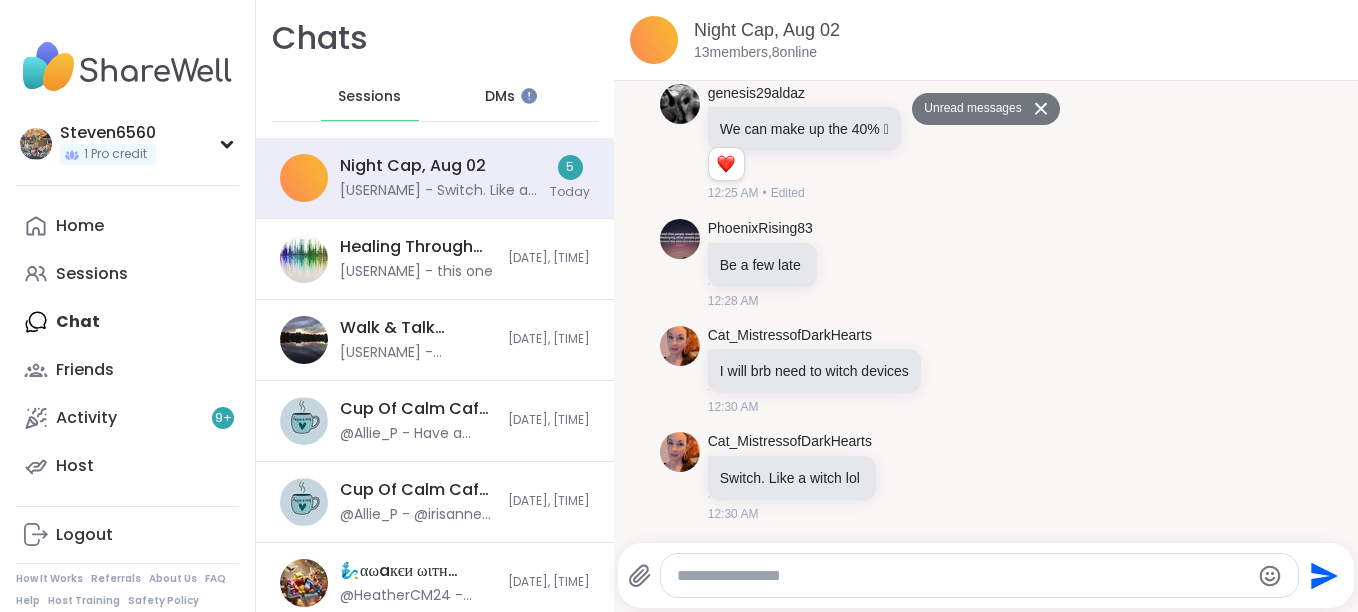 click on "Home Sessions Chat Friends Activity 9 + Host" at bounding box center [127, 346] 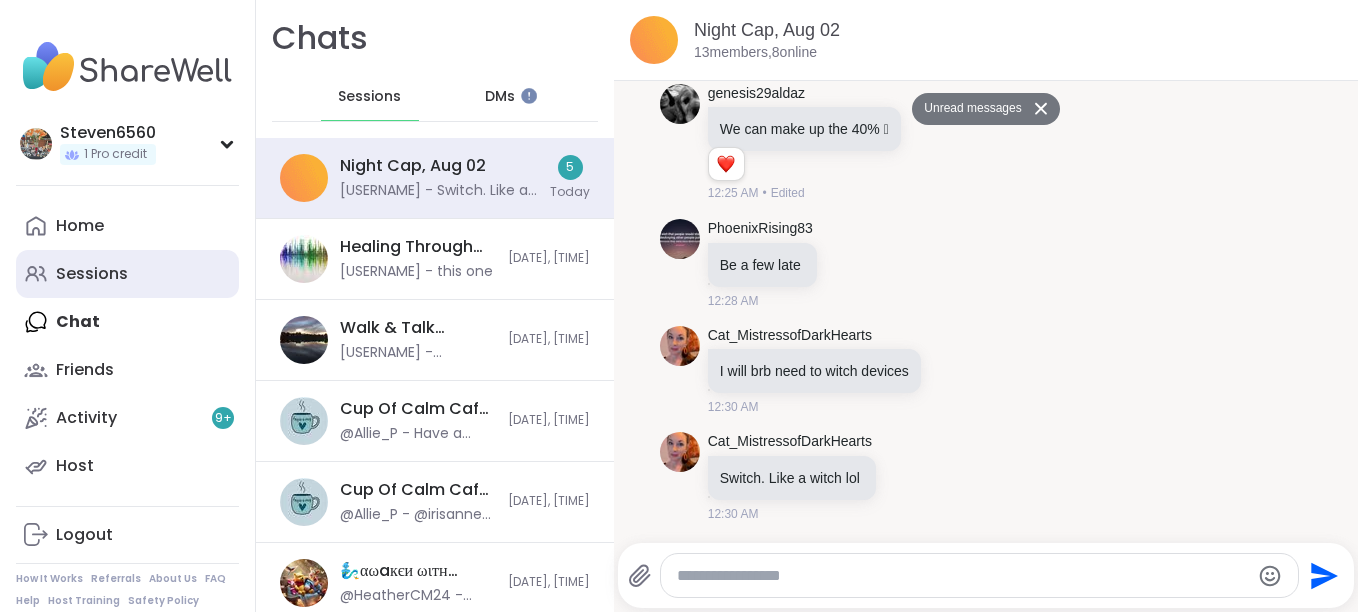 click on "Sessions" at bounding box center (92, 274) 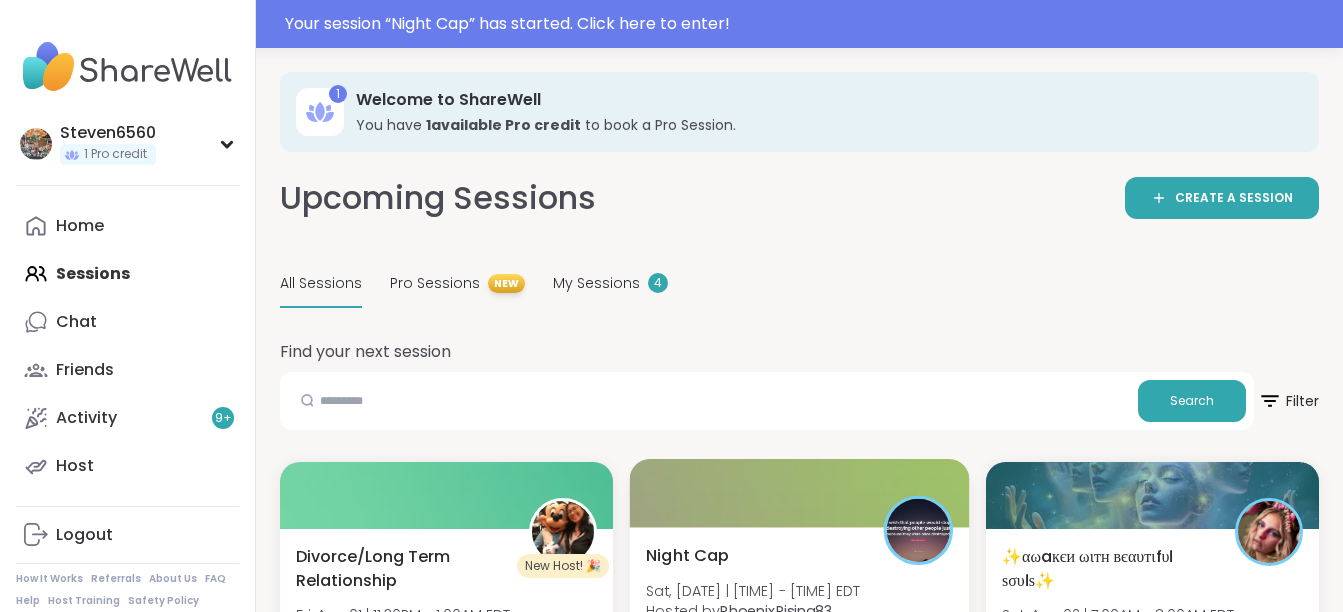 click on "Night Cap Sat, Aug 02 | 12:30AM - 2:00AM EDT Hosted by  PhoenixRising83 Personal development Healing Growth" at bounding box center [799, 612] 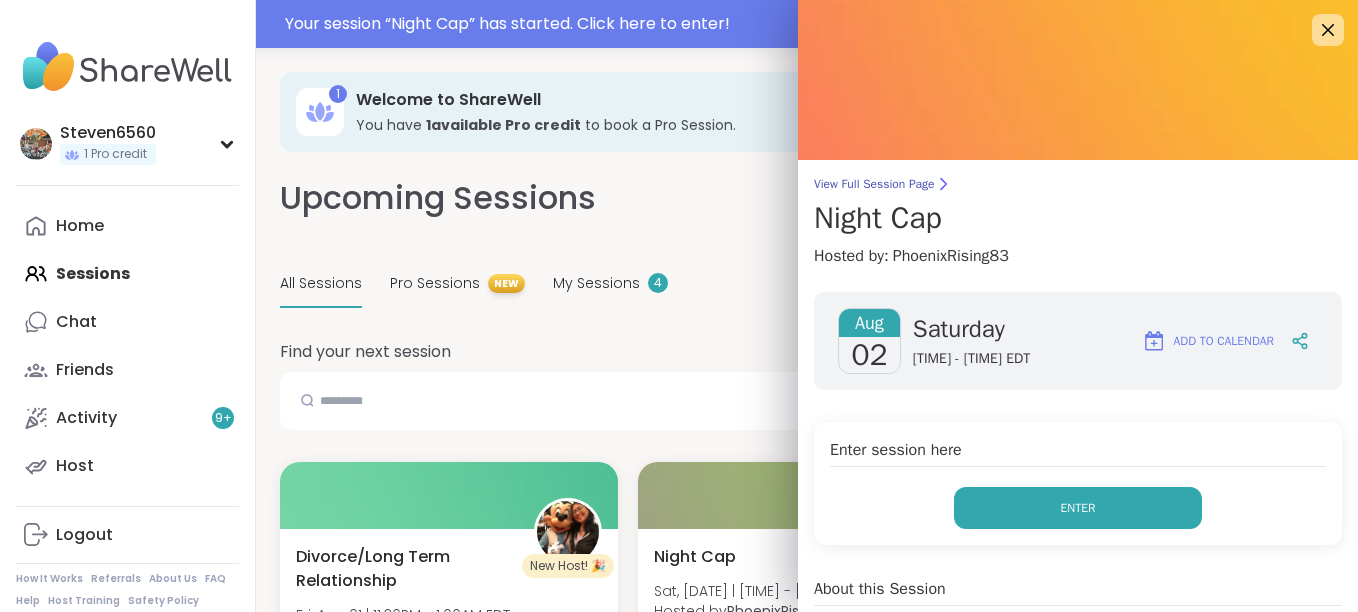 click on "Enter" at bounding box center [1078, 508] 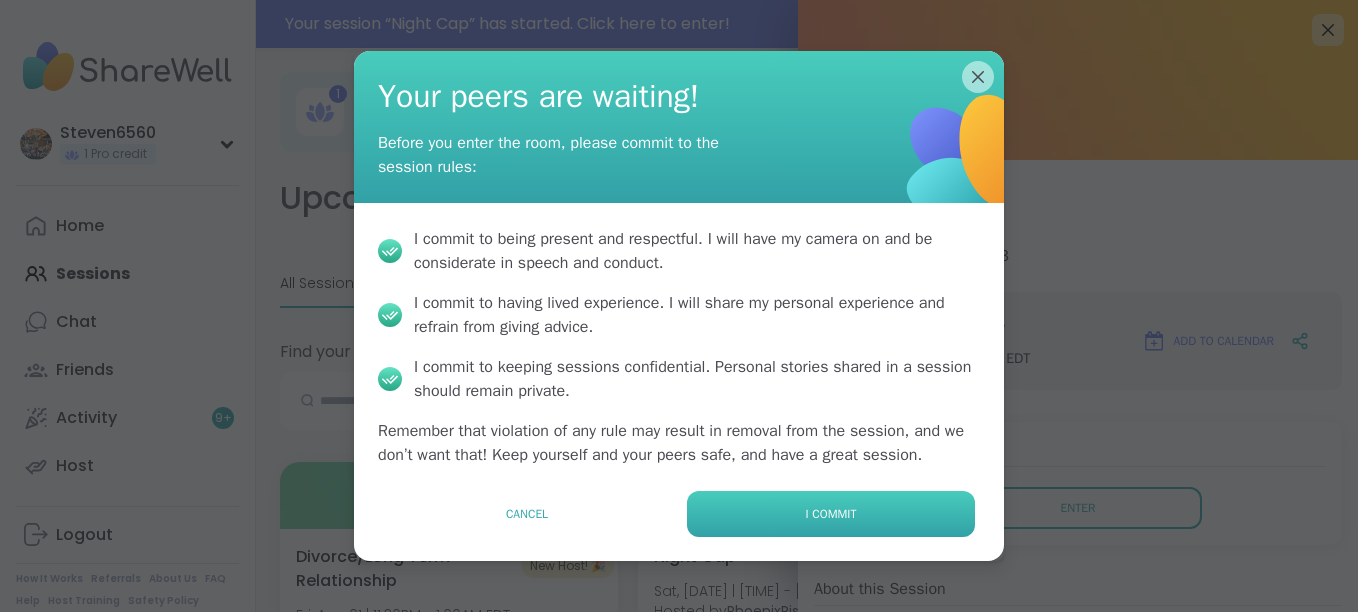 click on "I commit" at bounding box center [831, 514] 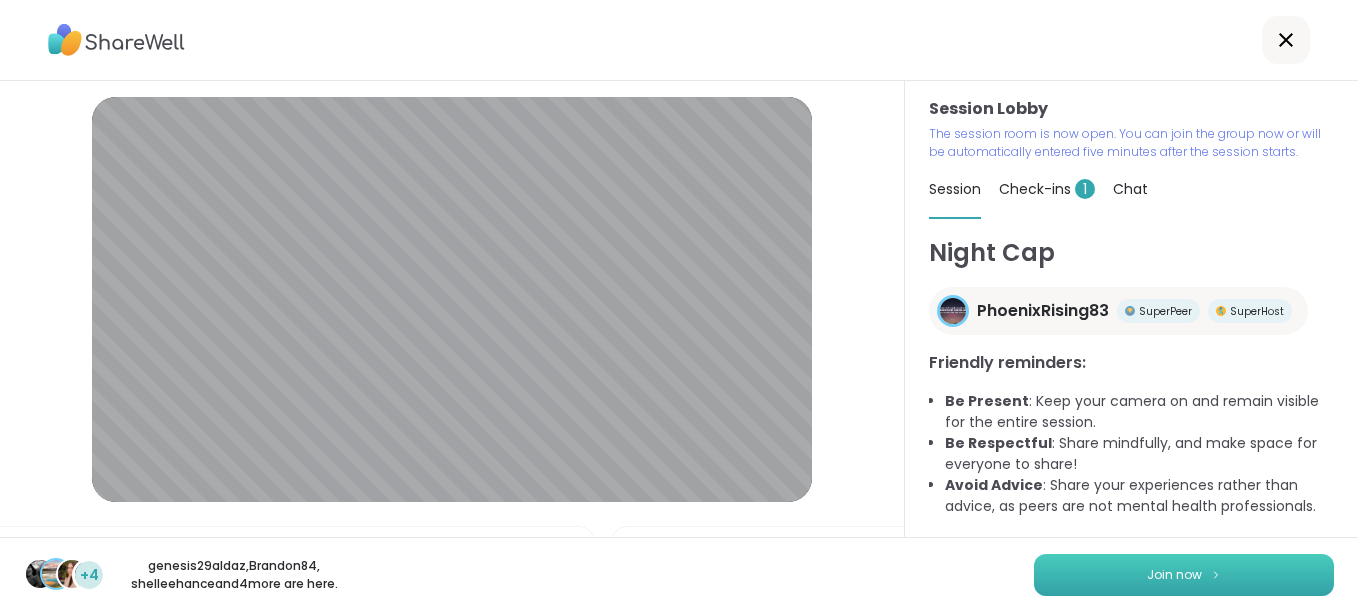click on "Join now" at bounding box center (1184, 575) 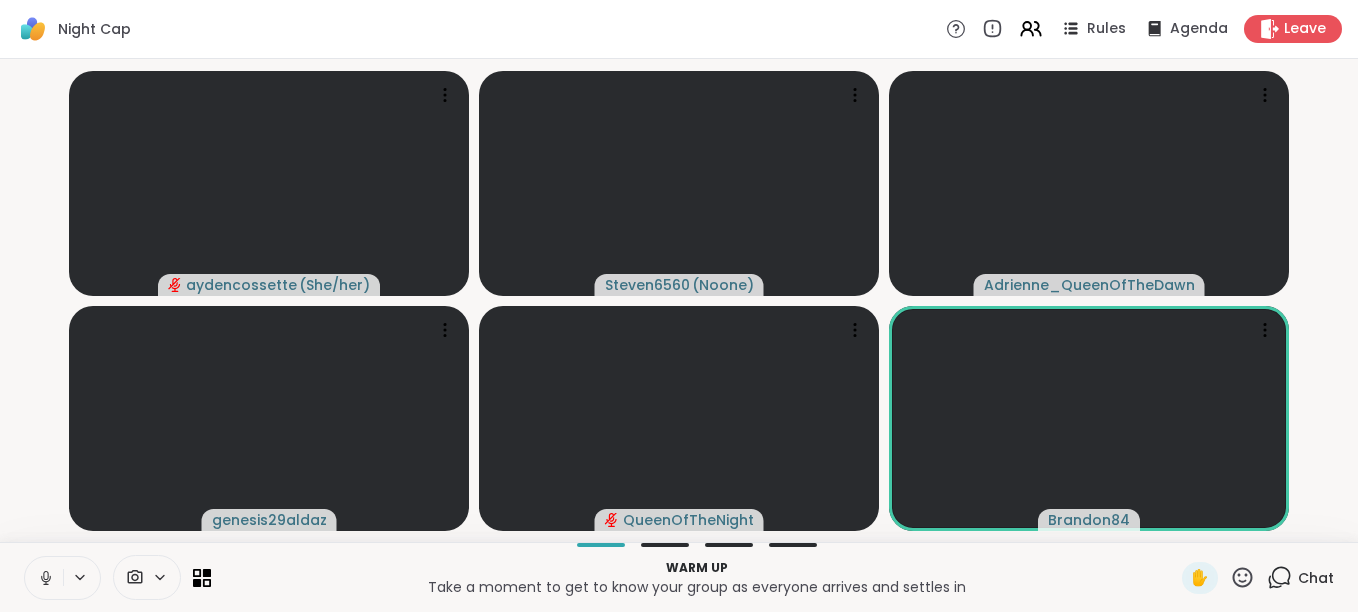 click on "Chat" at bounding box center [1316, 578] 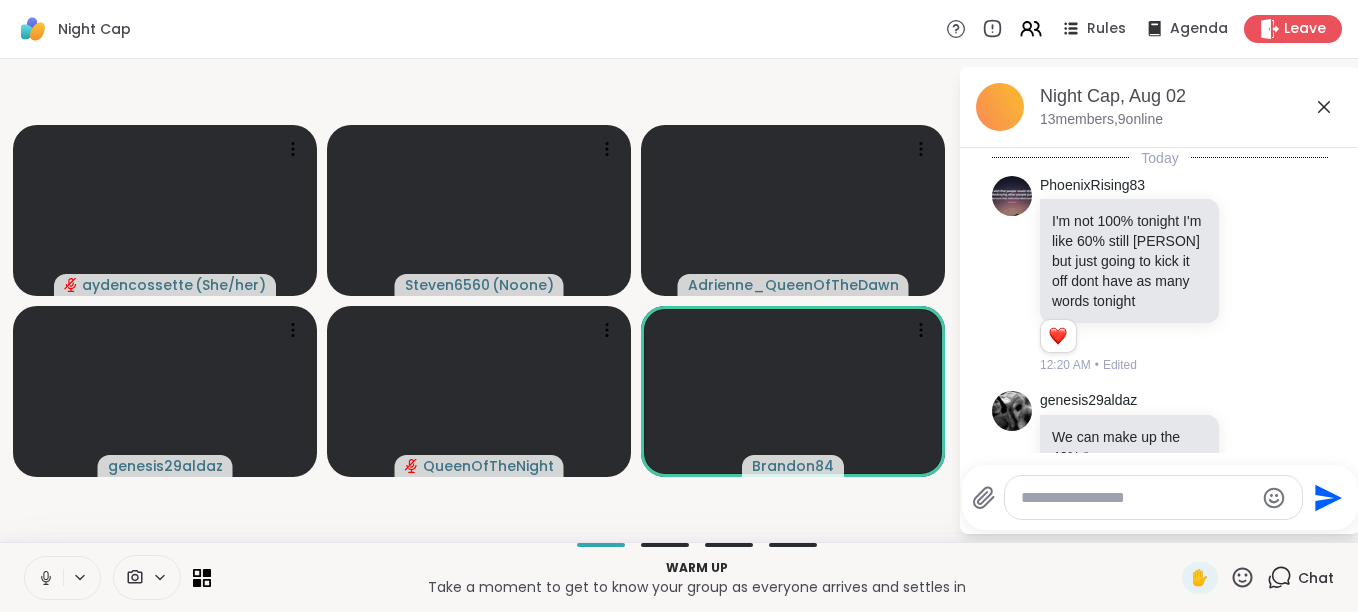scroll, scrollTop: 425, scrollLeft: 0, axis: vertical 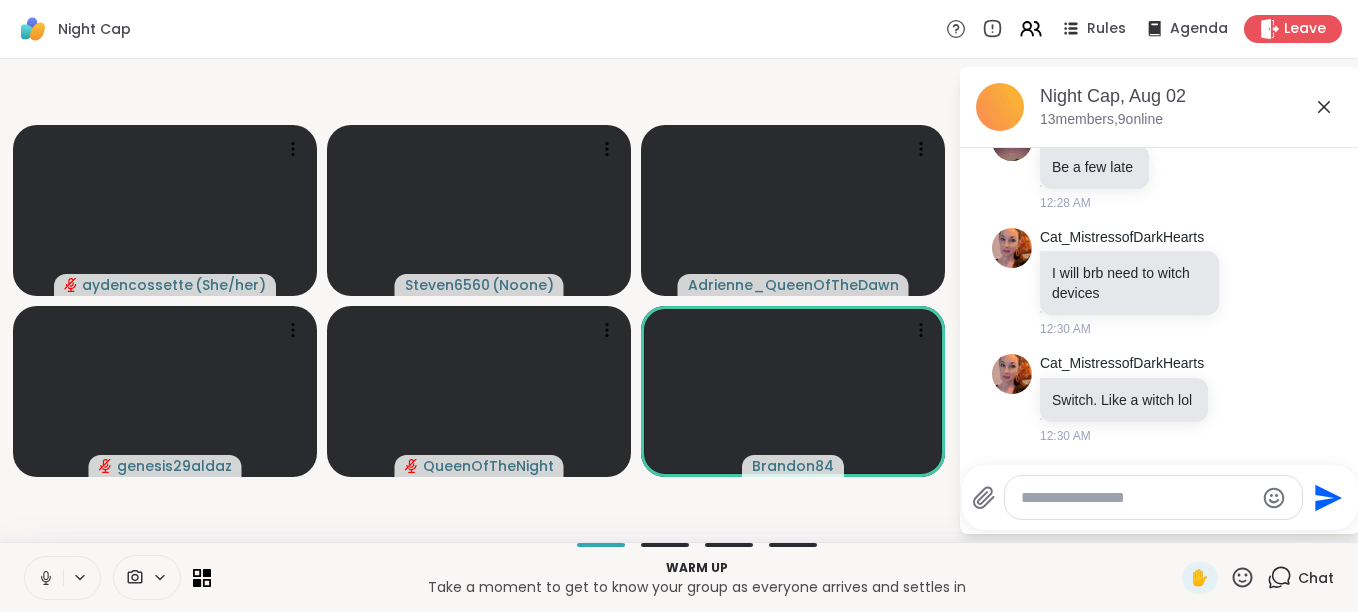 click at bounding box center [44, 578] 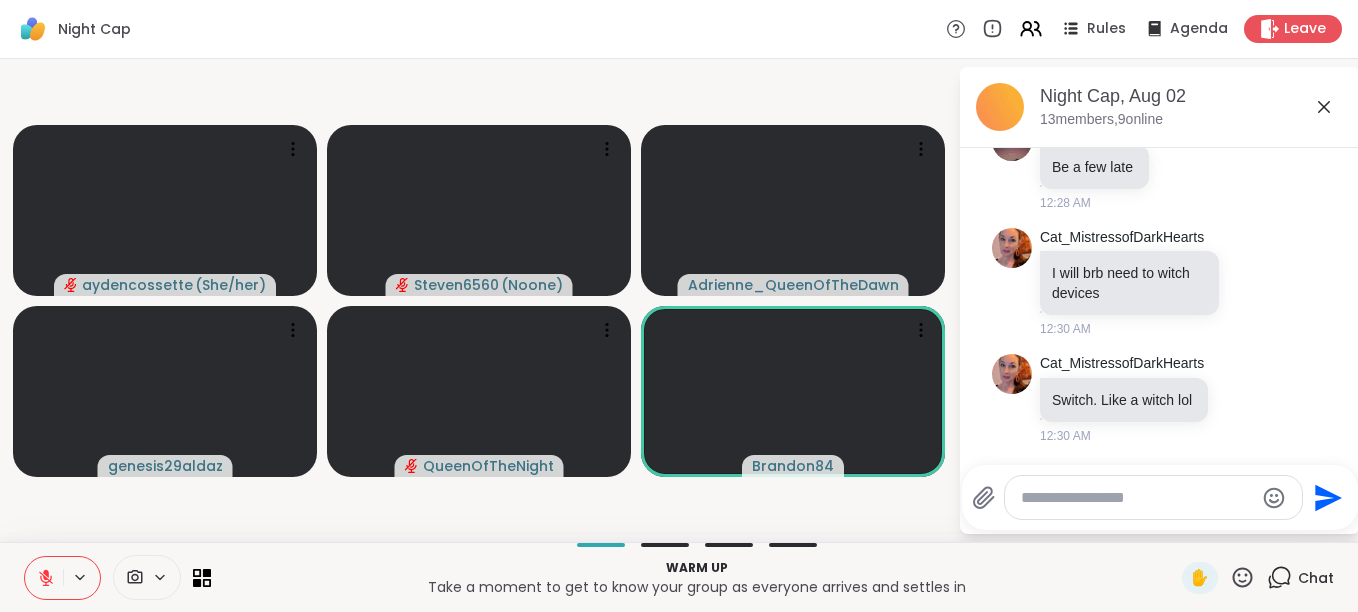 click 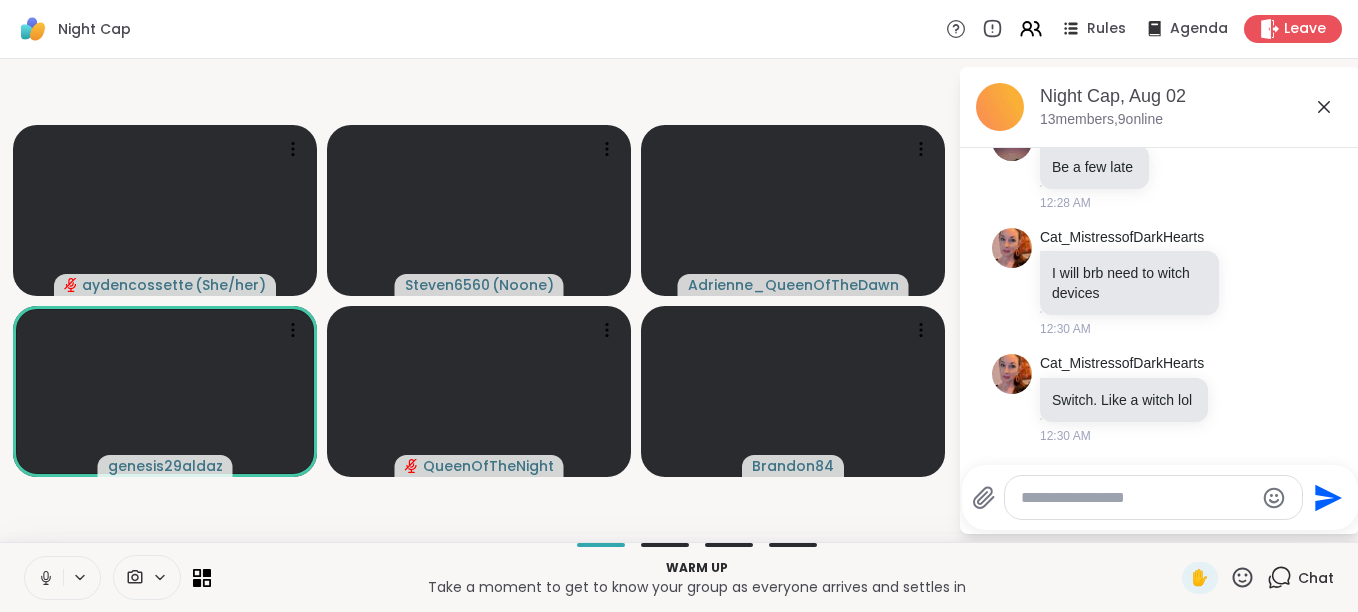 click 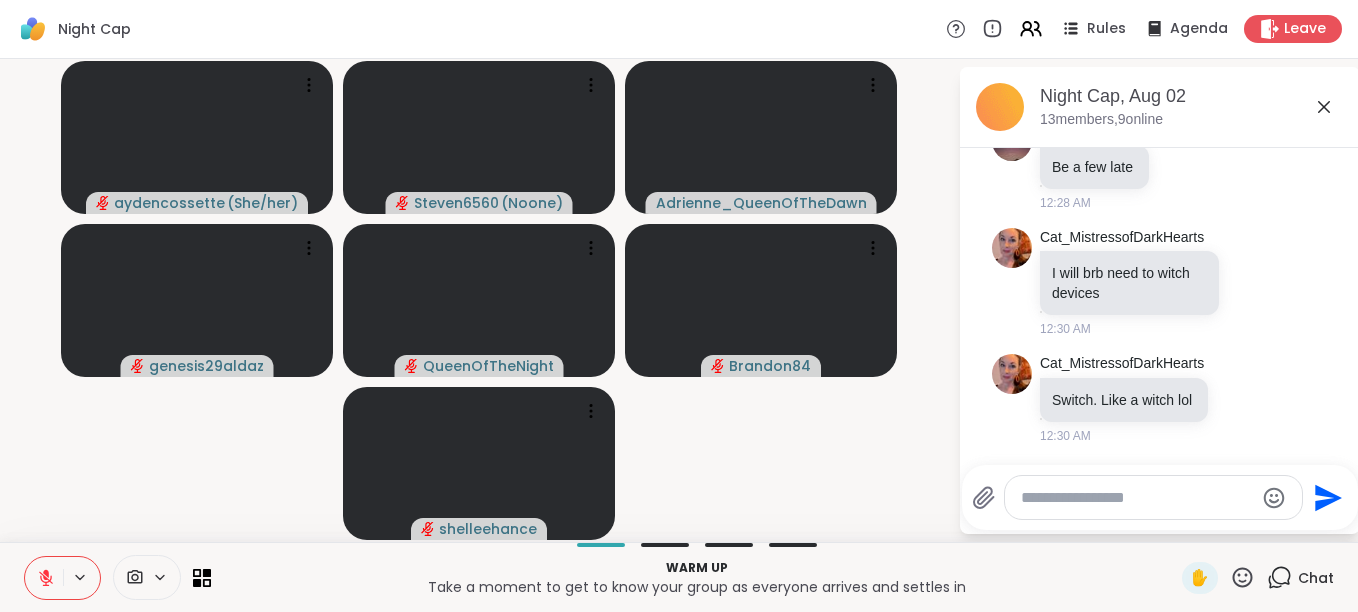 click 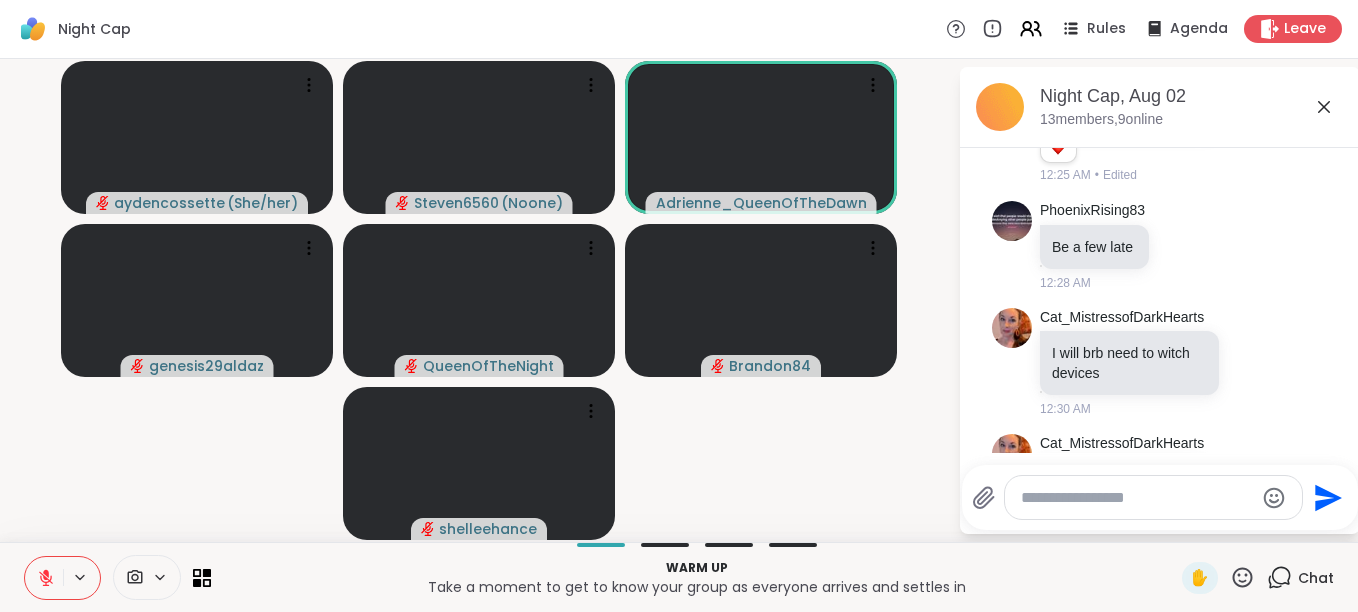 scroll, scrollTop: 362, scrollLeft: 0, axis: vertical 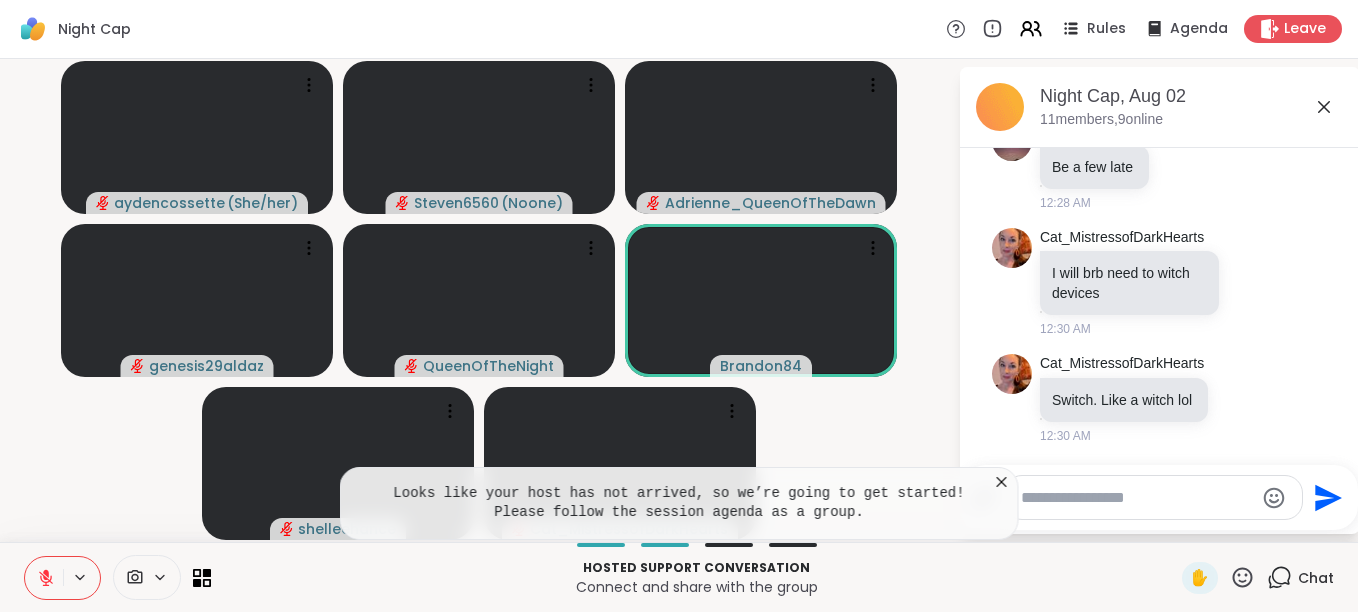 click 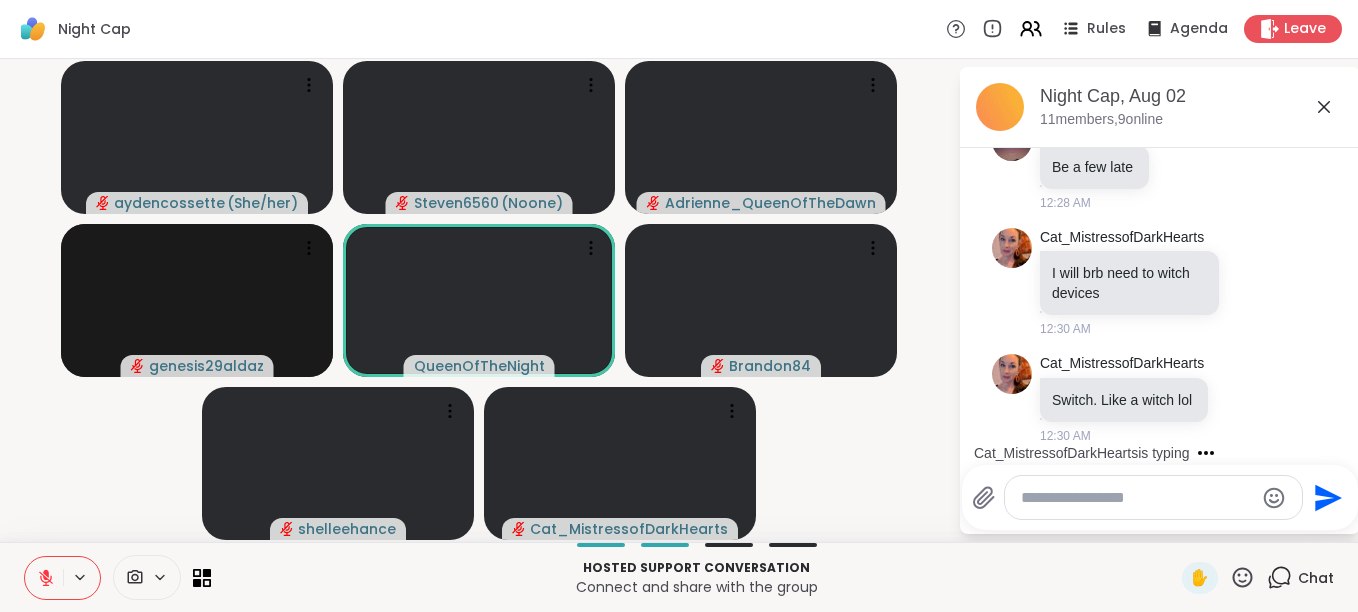 scroll, scrollTop: 572, scrollLeft: 0, axis: vertical 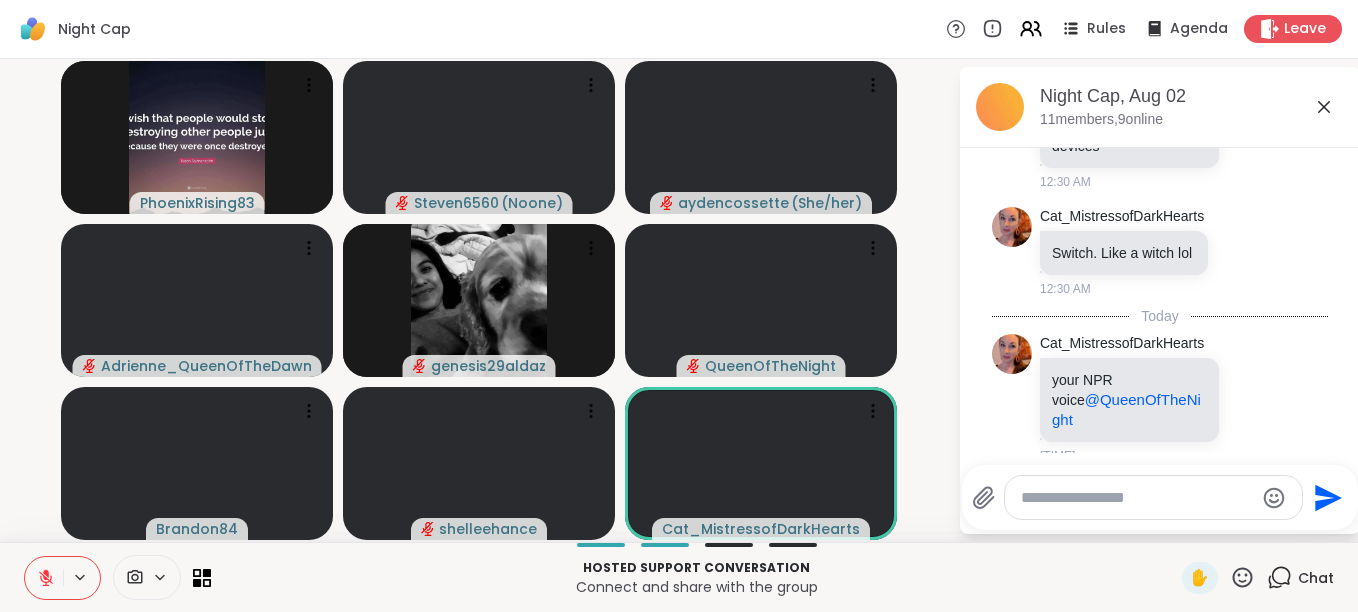 drag, startPoint x: 46, startPoint y: 571, endPoint x: 57, endPoint y: 576, distance: 12.083046 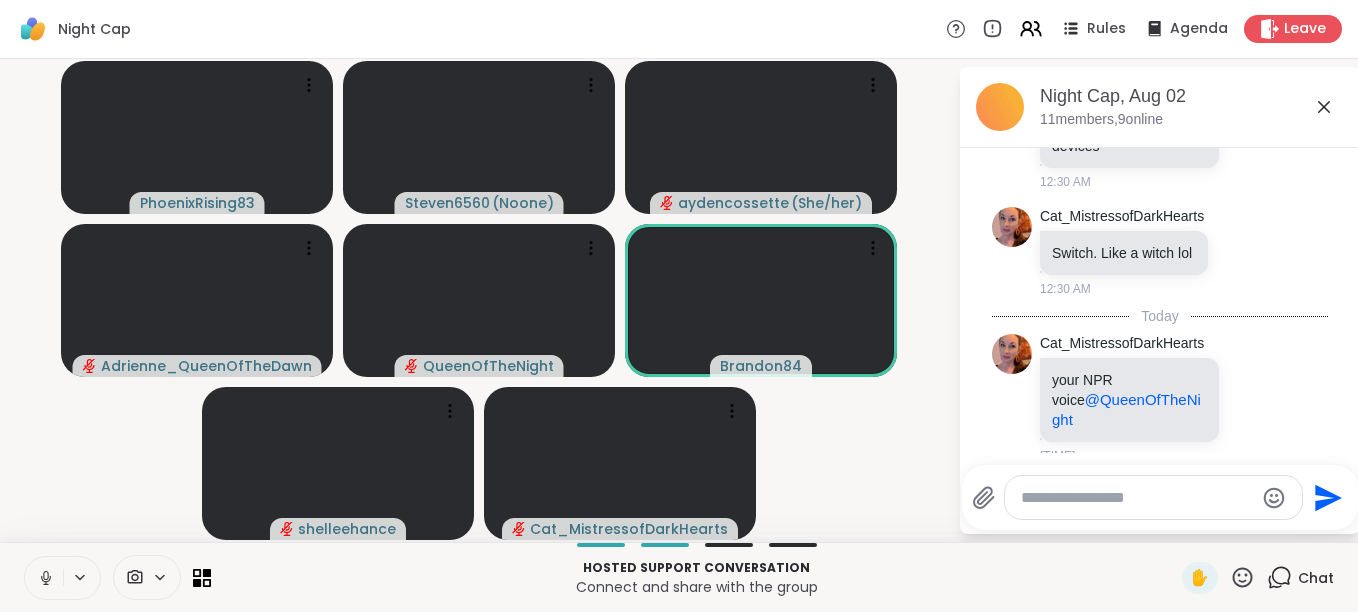 scroll, scrollTop: 600, scrollLeft: 0, axis: vertical 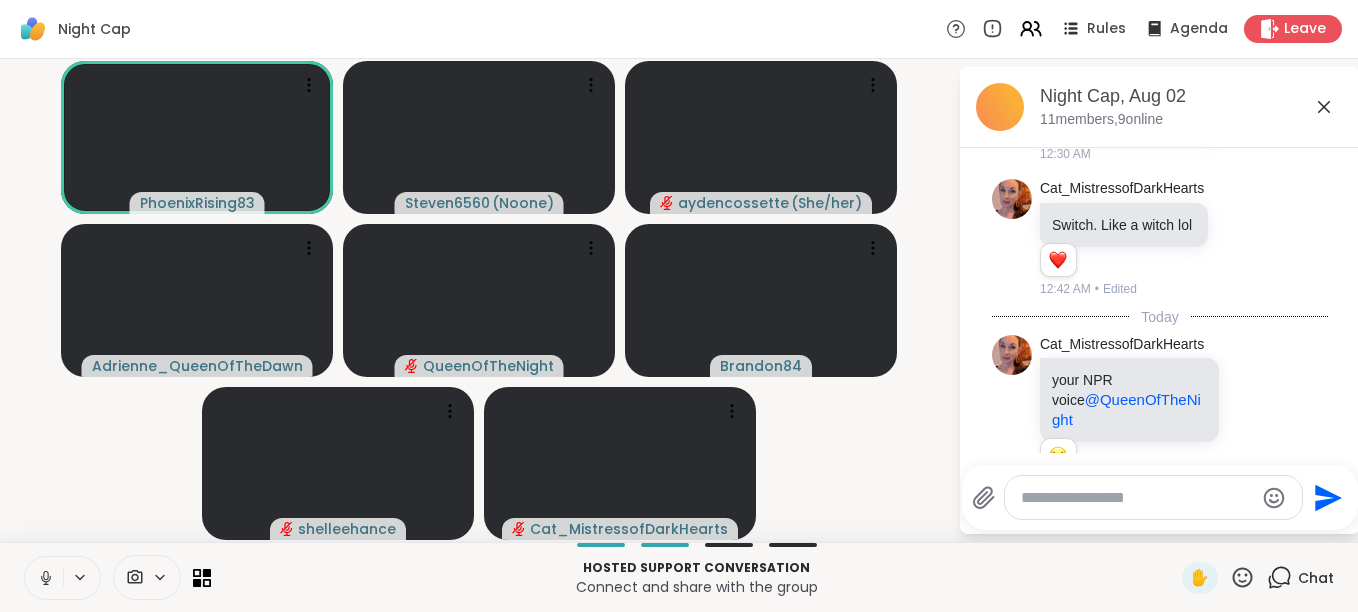 click 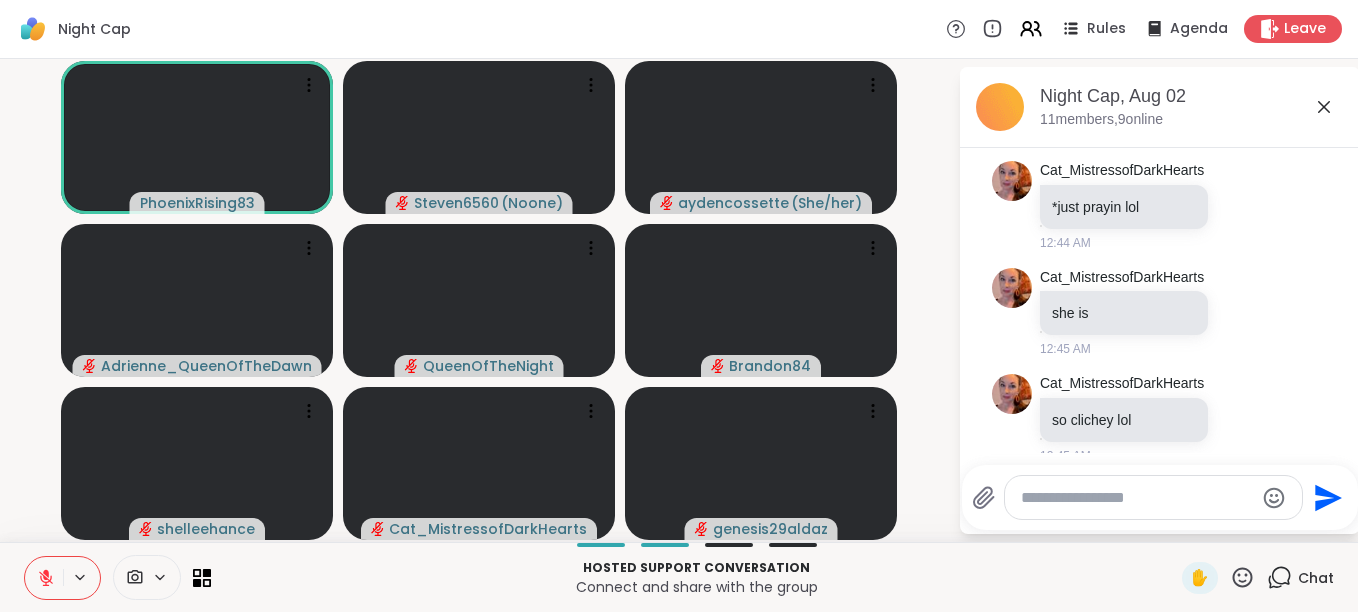 scroll, scrollTop: 1309, scrollLeft: 0, axis: vertical 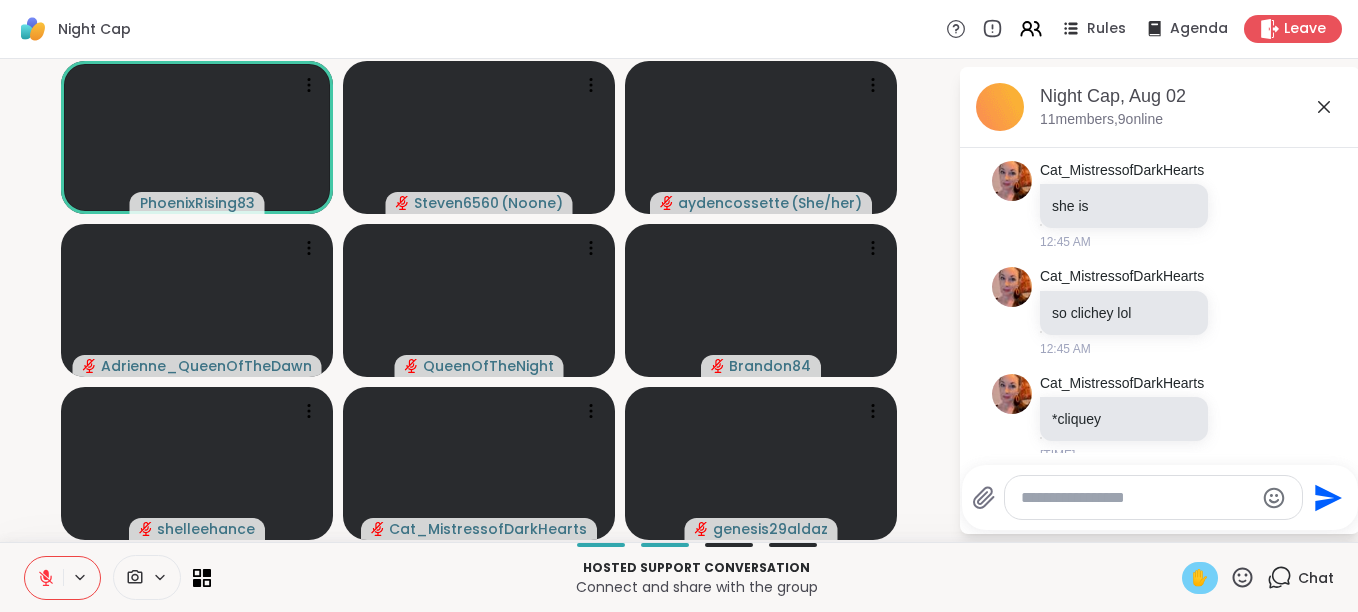 click on "✋" at bounding box center (1200, 578) 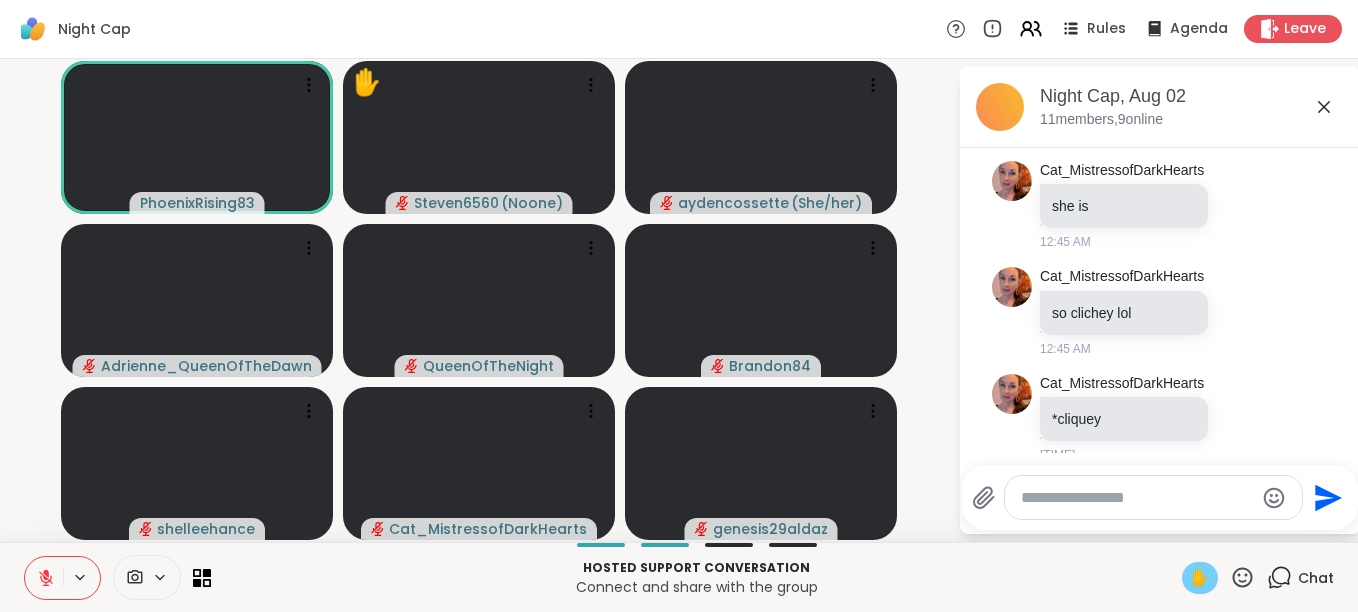 click on "✋" at bounding box center (1200, 578) 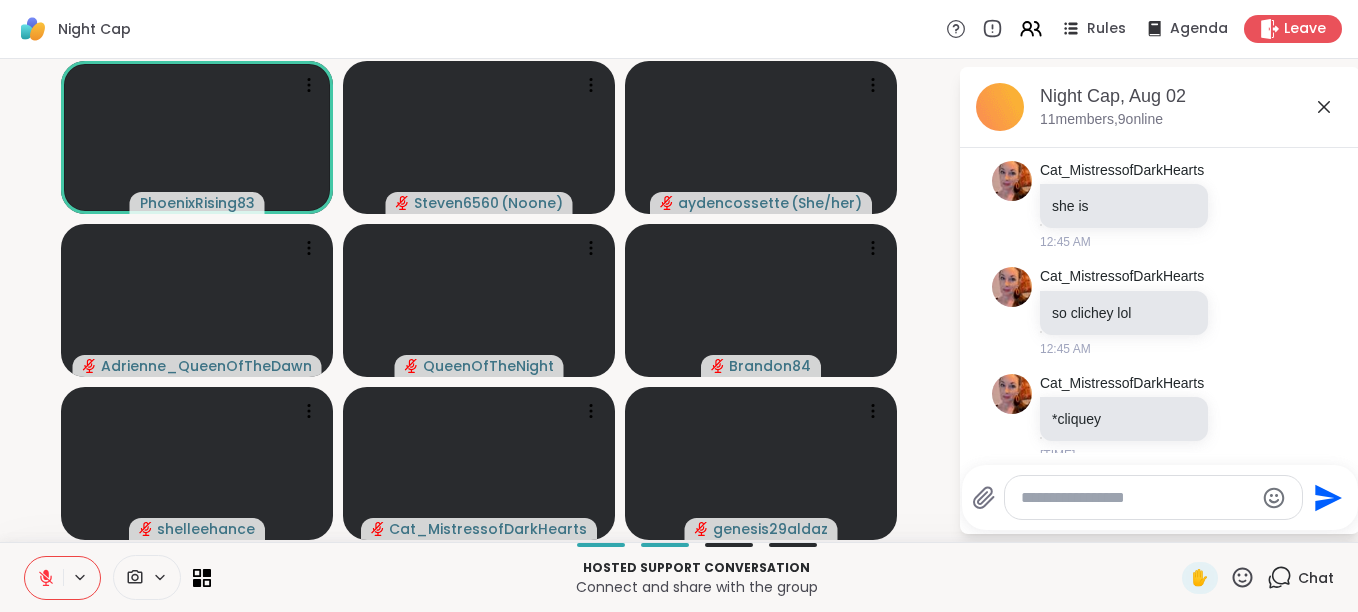 click 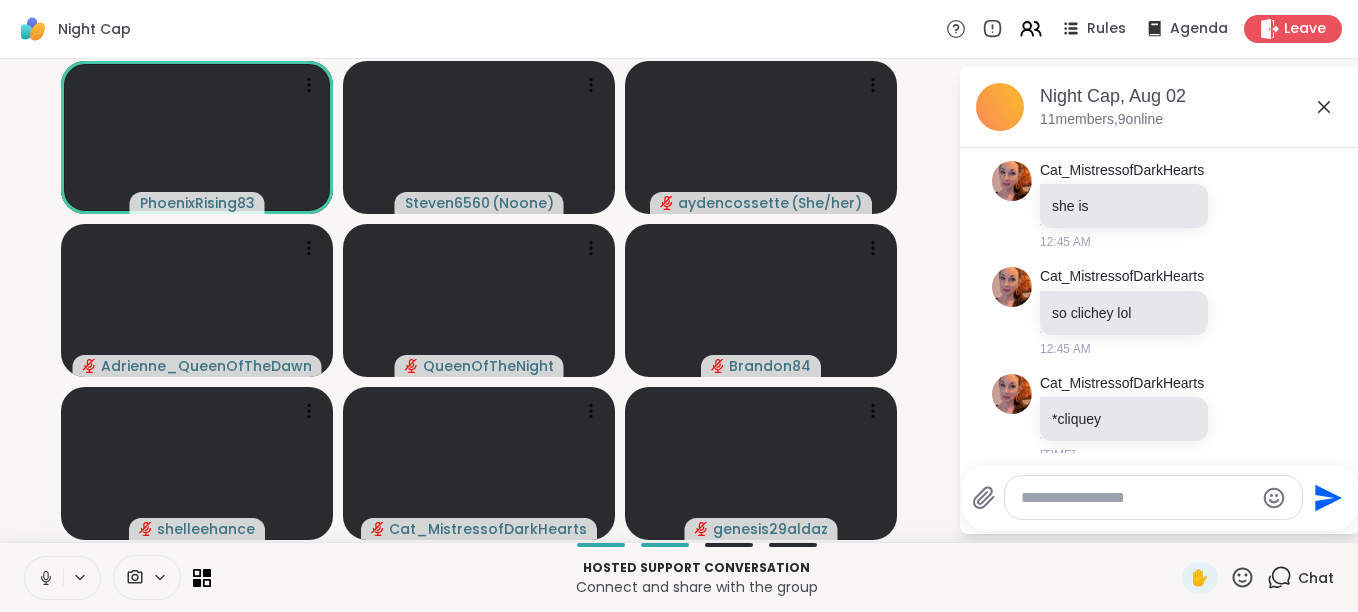 click 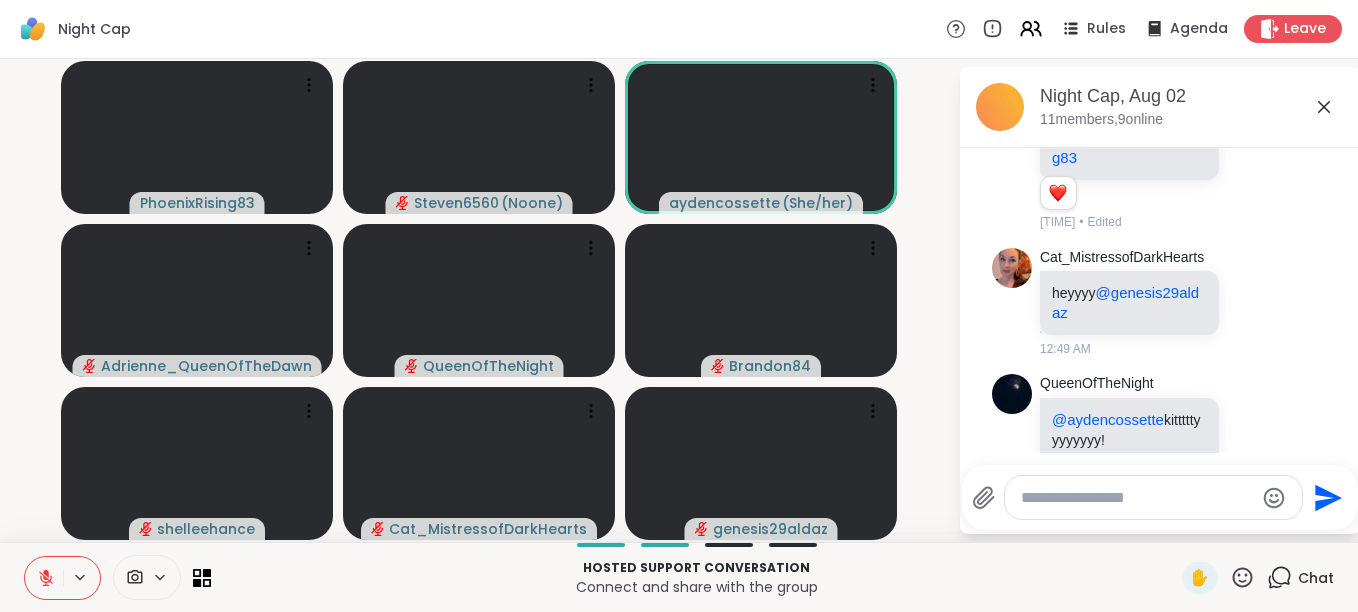 scroll, scrollTop: 1881, scrollLeft: 0, axis: vertical 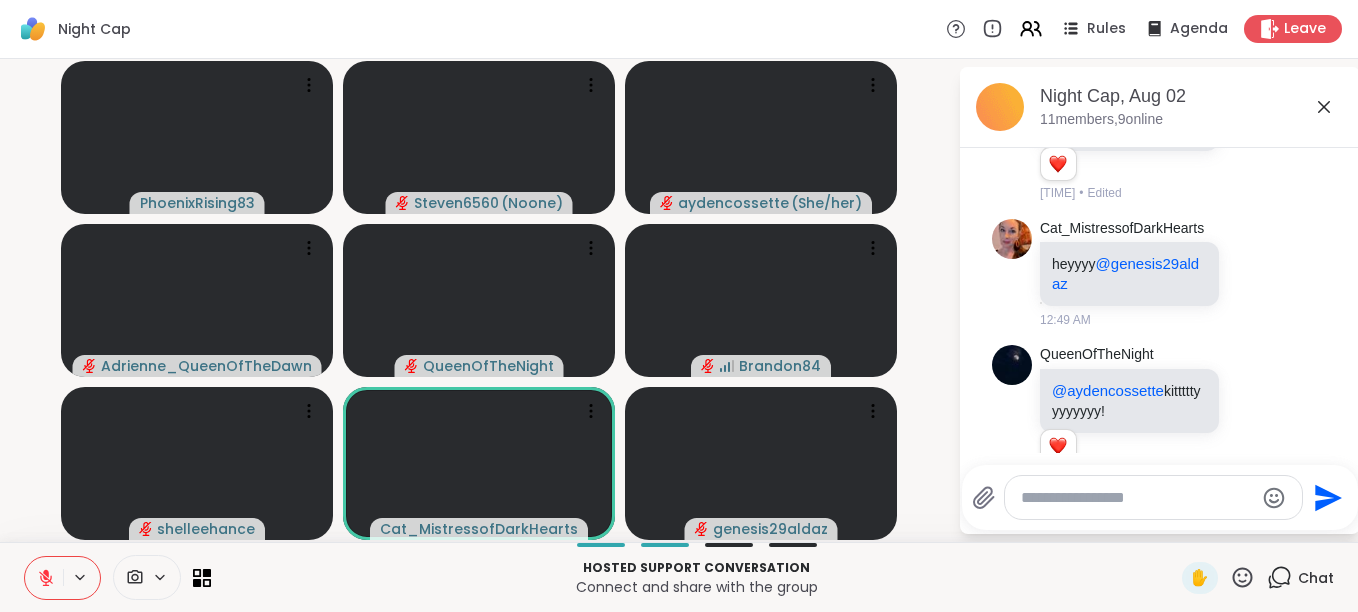 click at bounding box center (62, 578) 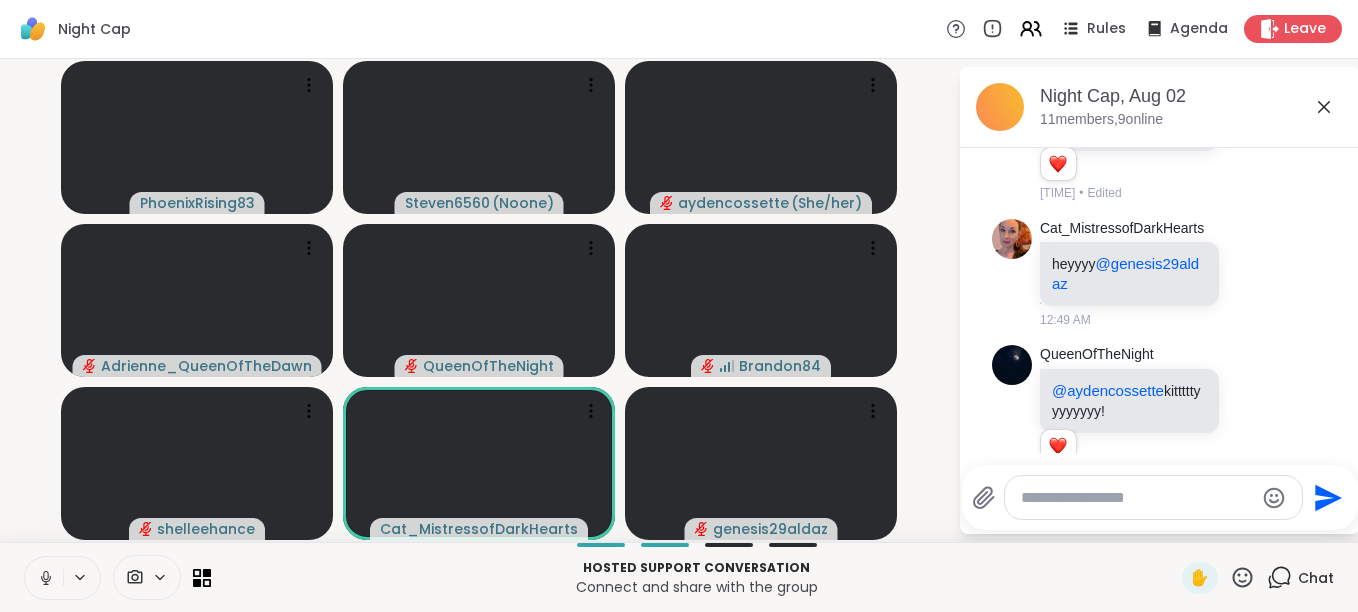 click 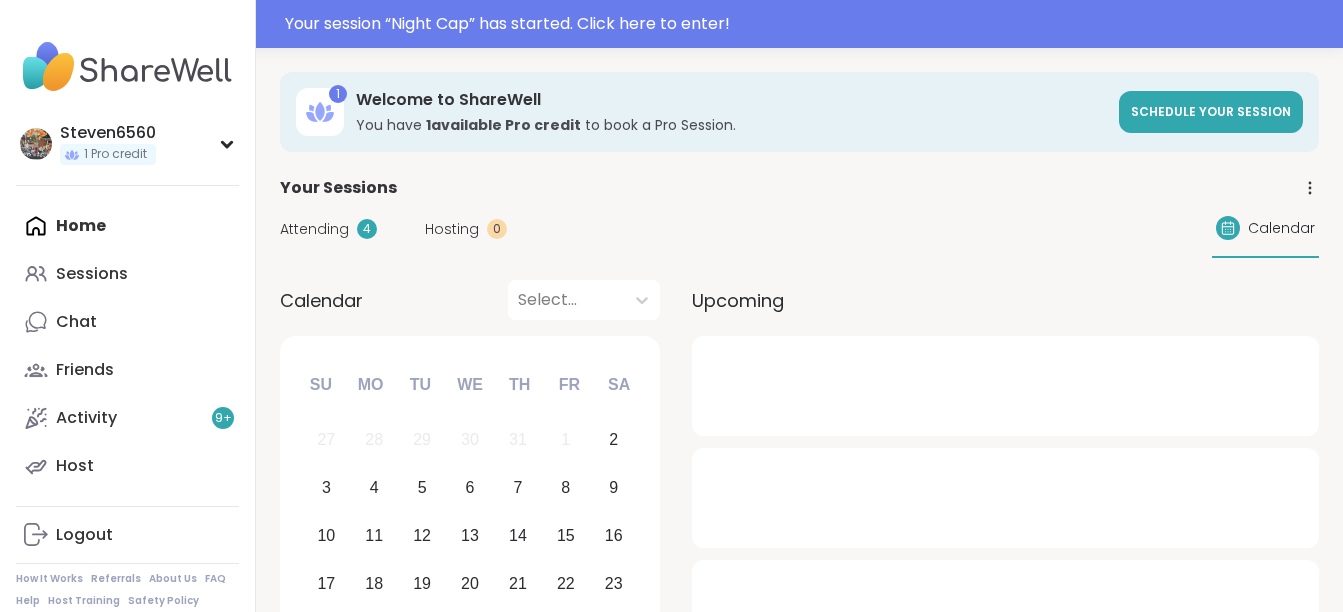 scroll, scrollTop: 0, scrollLeft: 0, axis: both 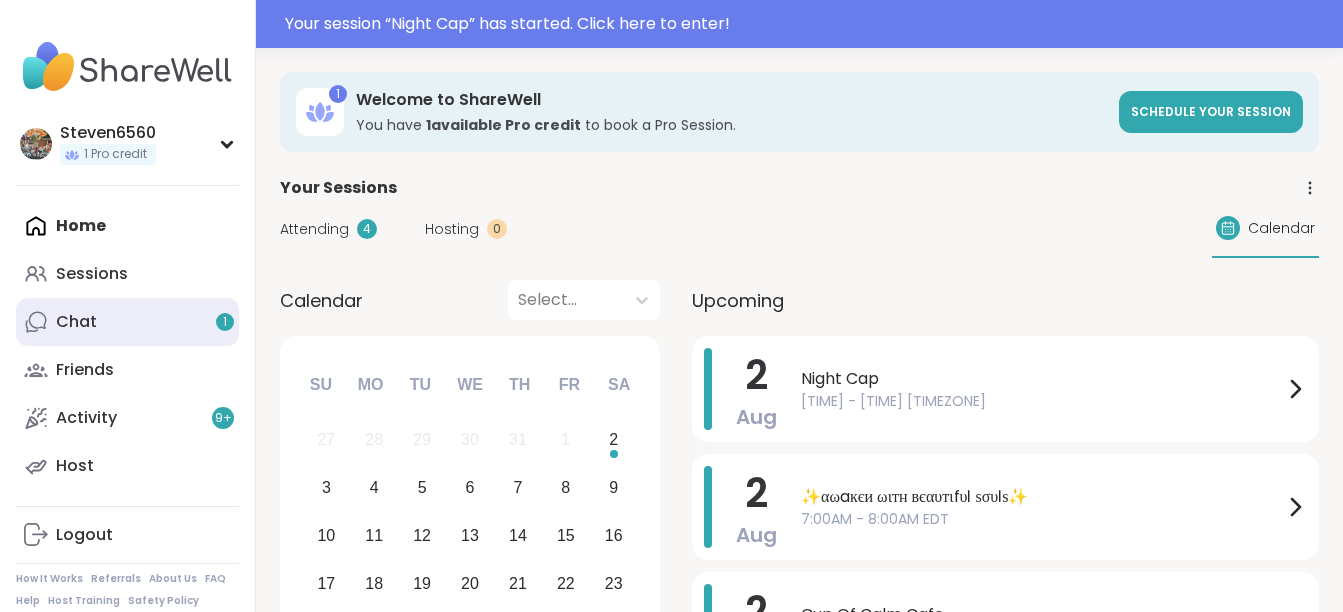 click on "Chat 1" at bounding box center (76, 322) 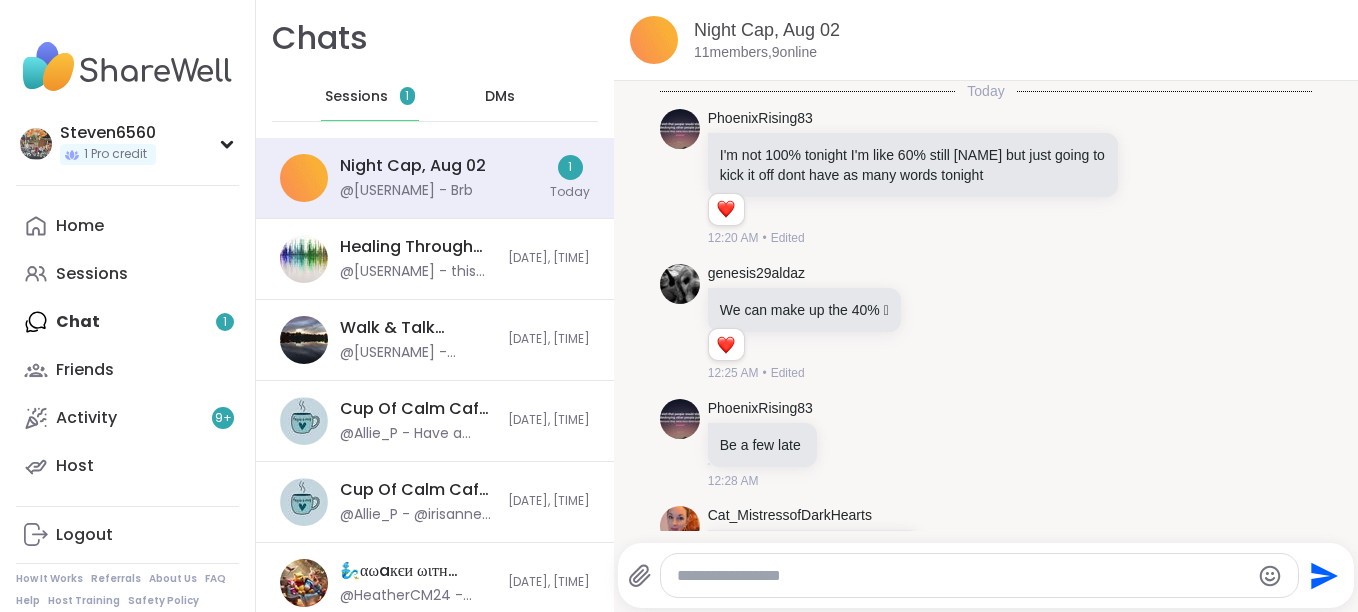 scroll, scrollTop: 1670, scrollLeft: 0, axis: vertical 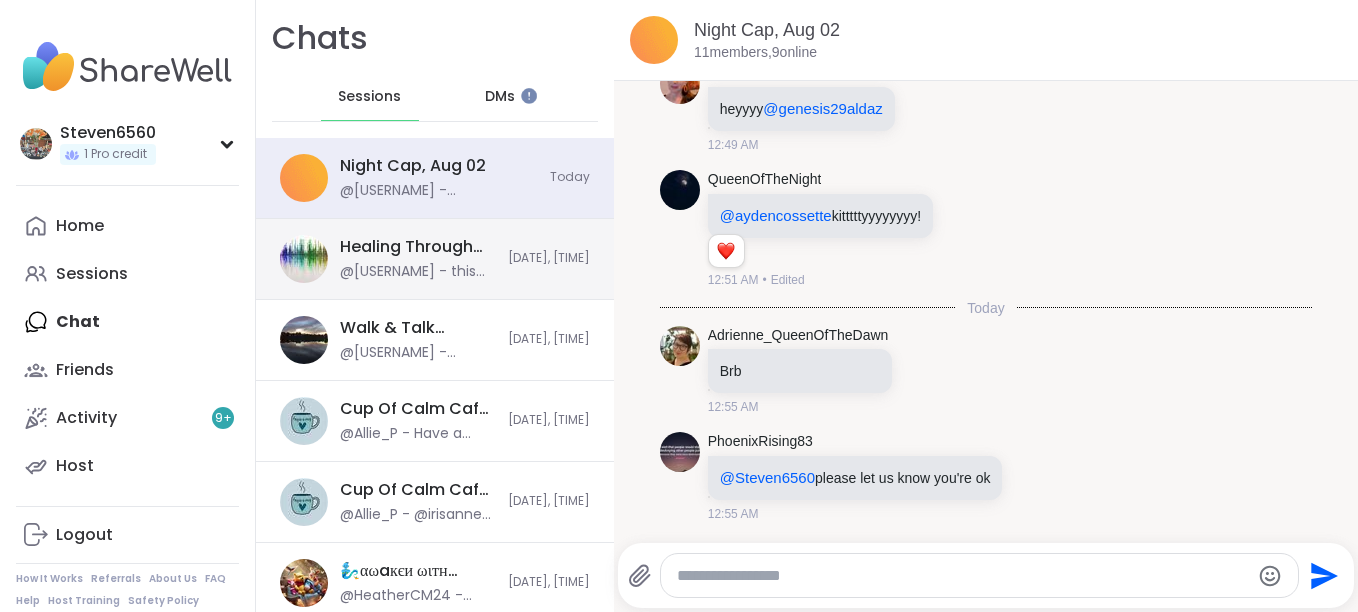 click on "@[USERNAME] - this one" at bounding box center [418, 272] 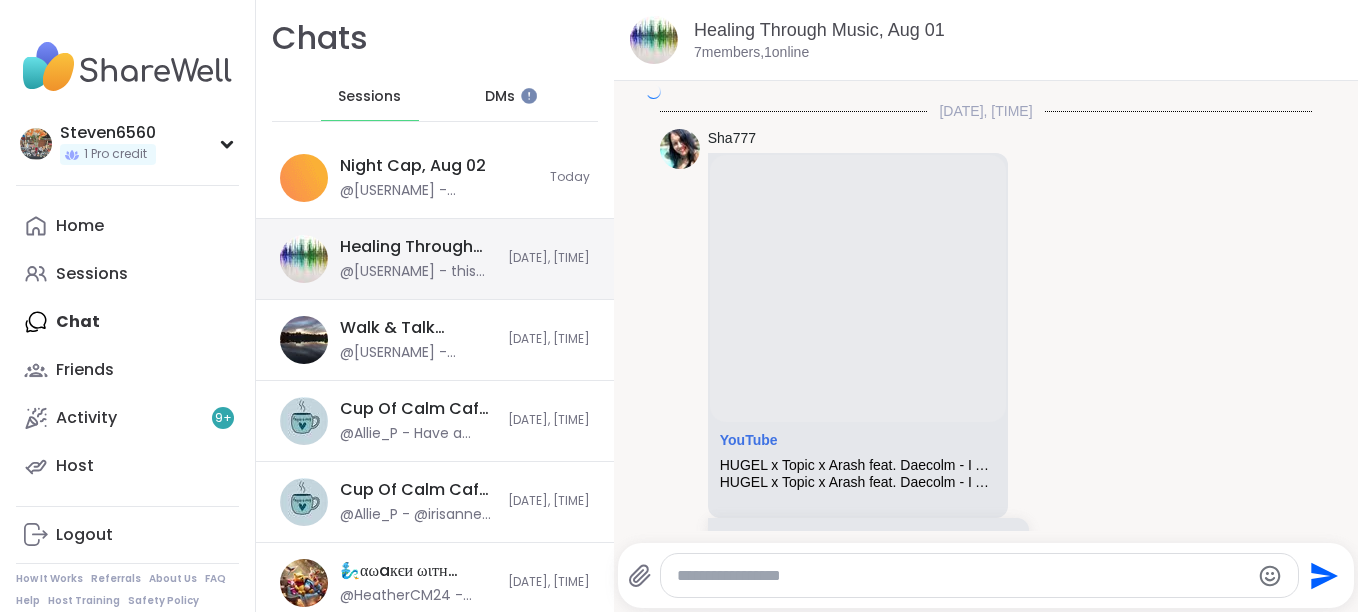 scroll, scrollTop: 8230, scrollLeft: 0, axis: vertical 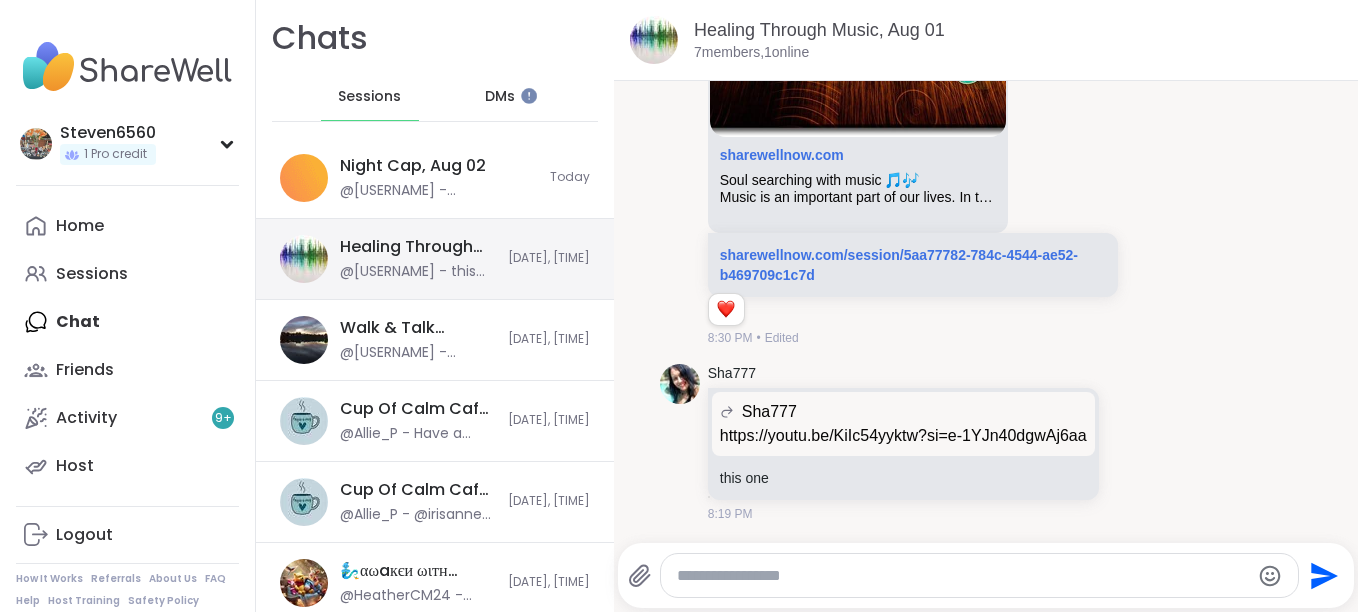click on "@[USERNAME] - this one" at bounding box center (418, 272) 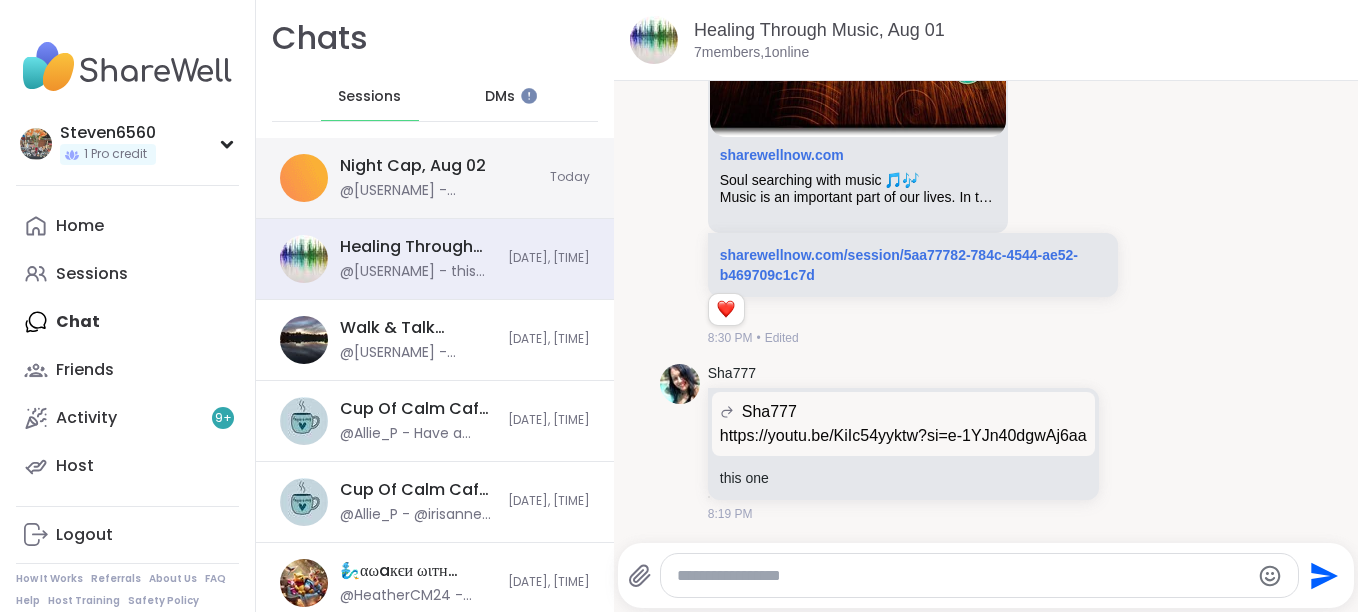click on "Night Cap, [MONTH] [DAY] @[USERNAME] - @[USERNAME] please let us know you're ok" at bounding box center (439, 178) 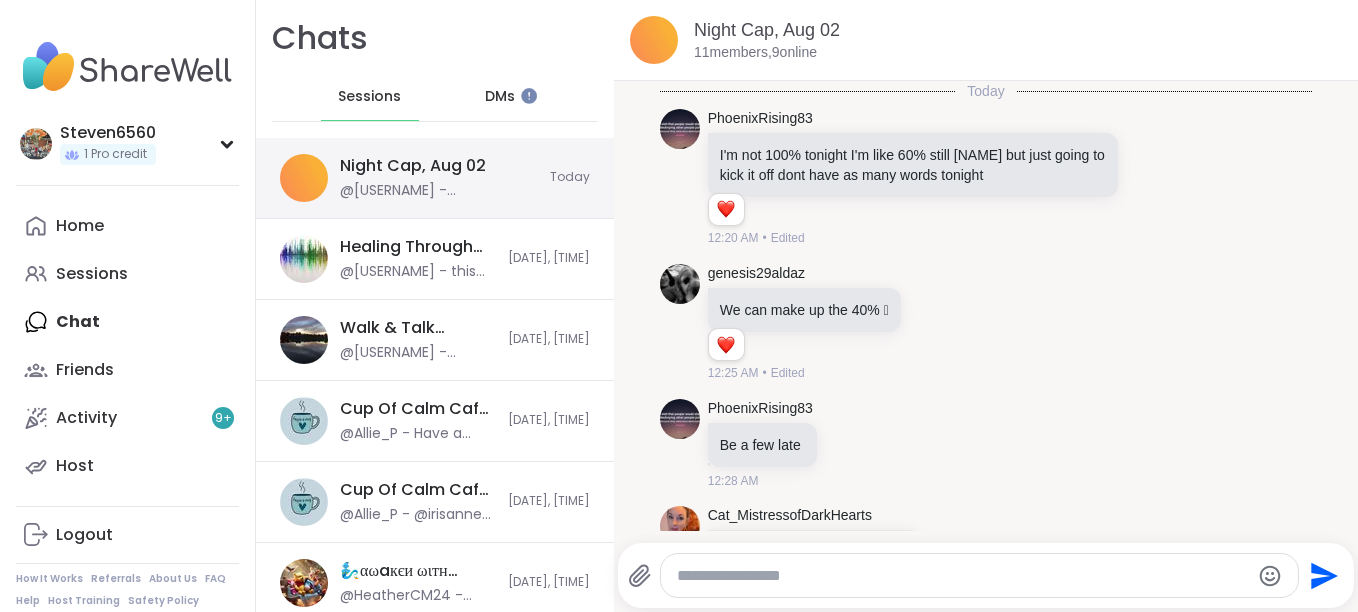 scroll, scrollTop: 1709, scrollLeft: 0, axis: vertical 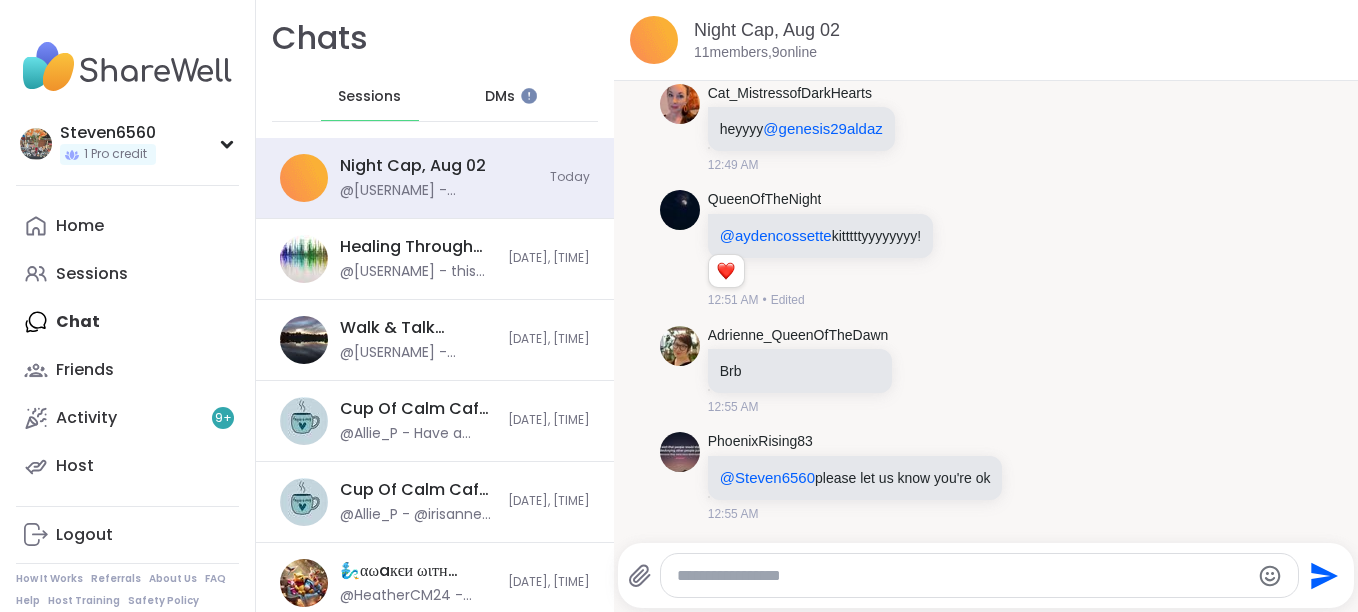 click at bounding box center (963, 576) 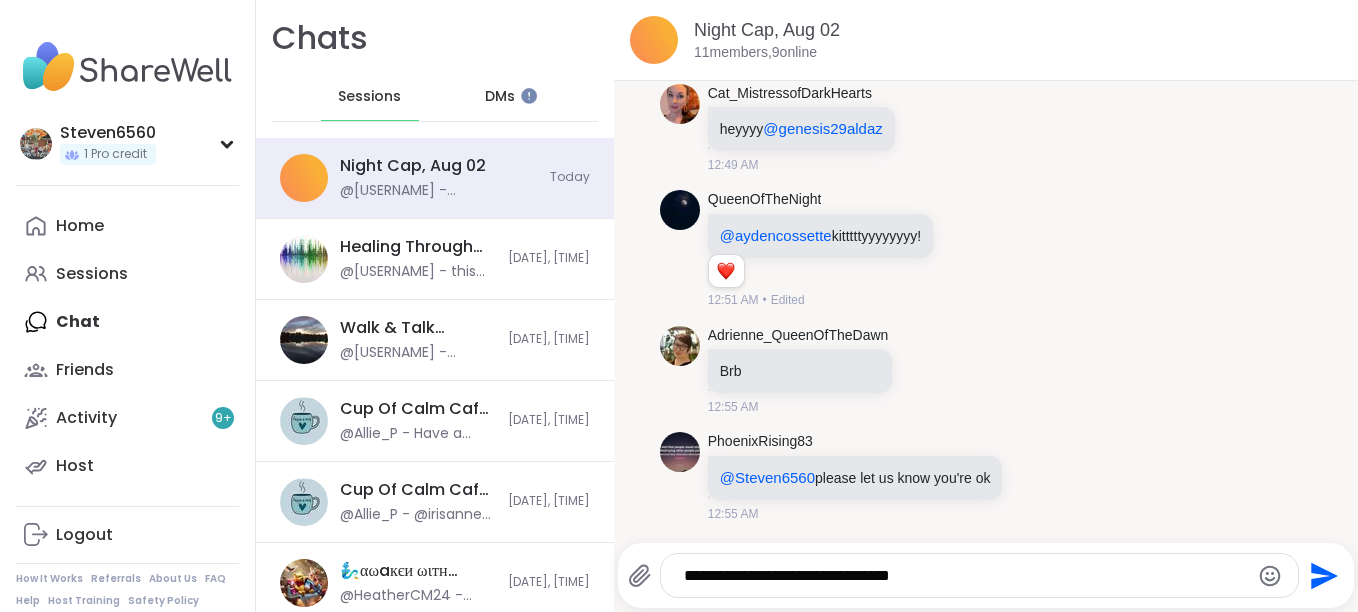 click on "**********" at bounding box center (962, 576) 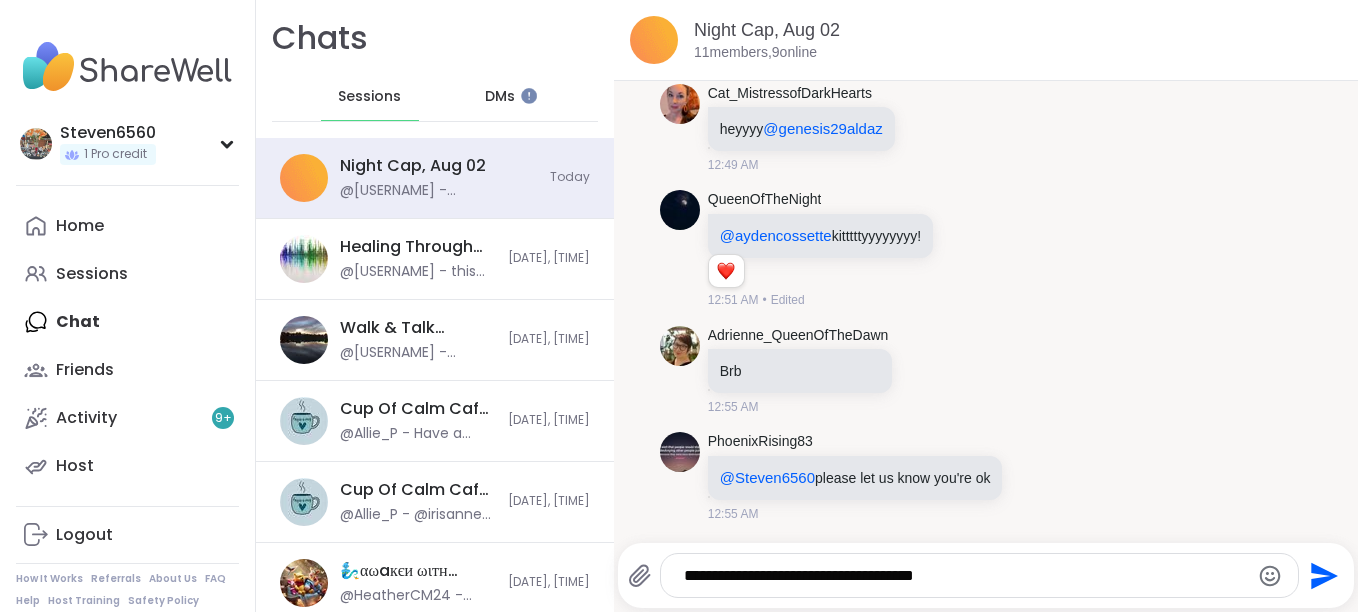 click on "**********" at bounding box center [962, 576] 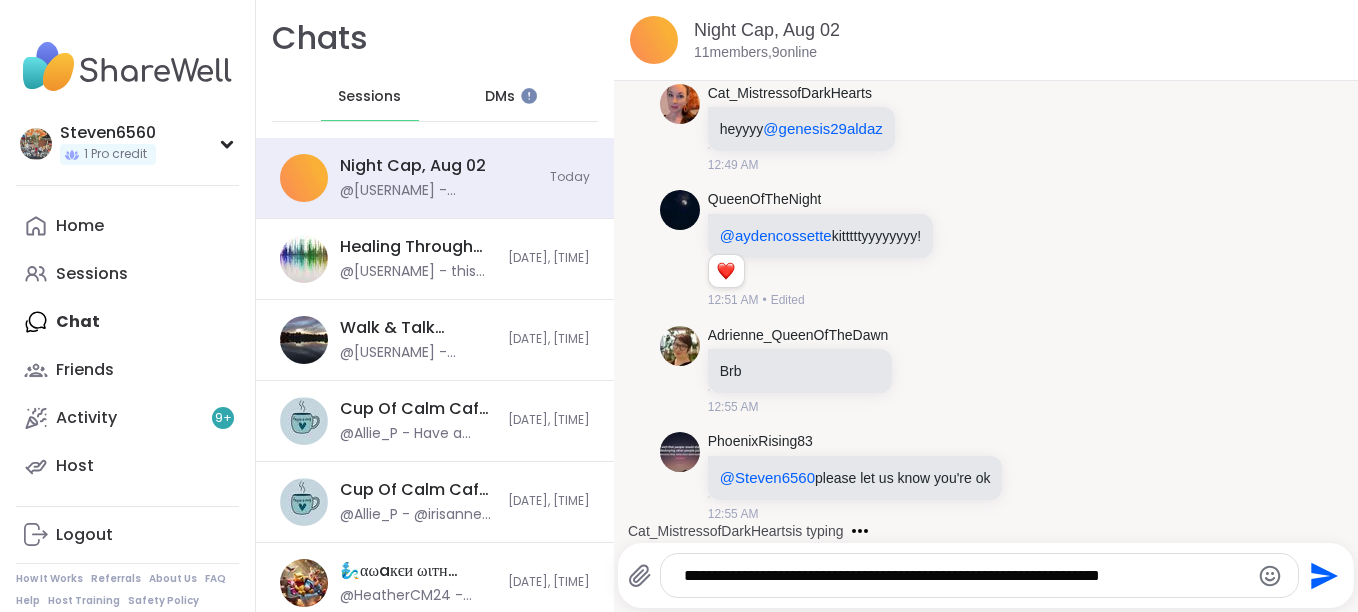 click on "**********" at bounding box center (962, 576) 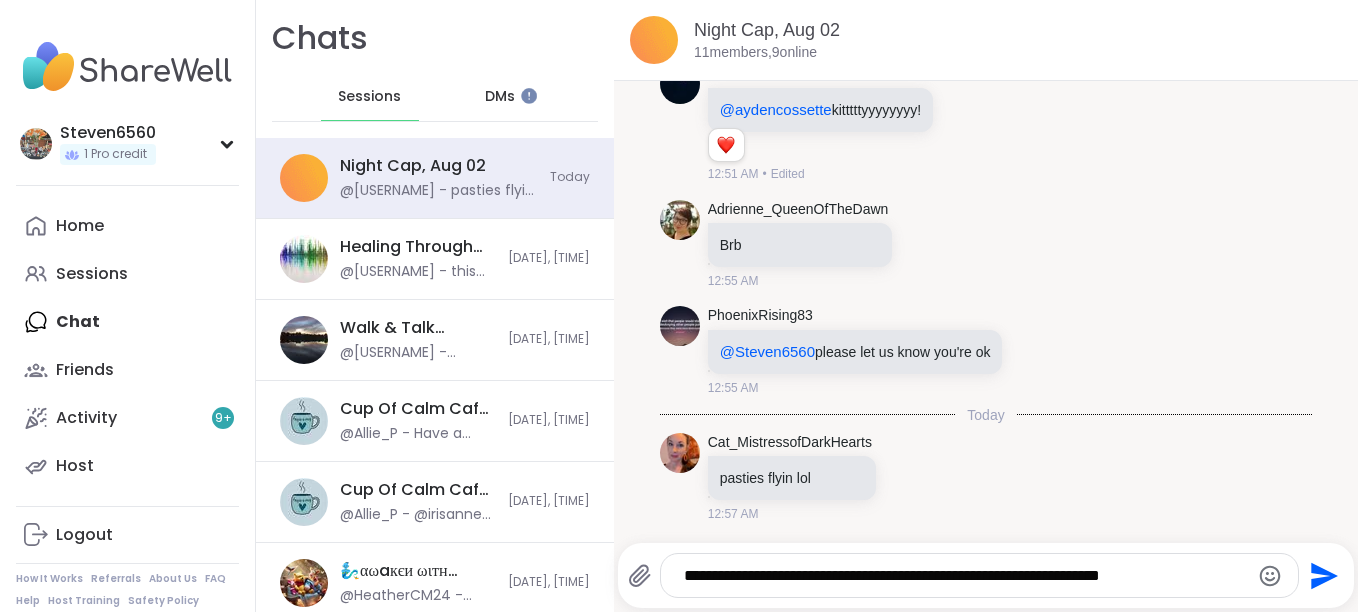 click on "**********" at bounding box center (962, 576) 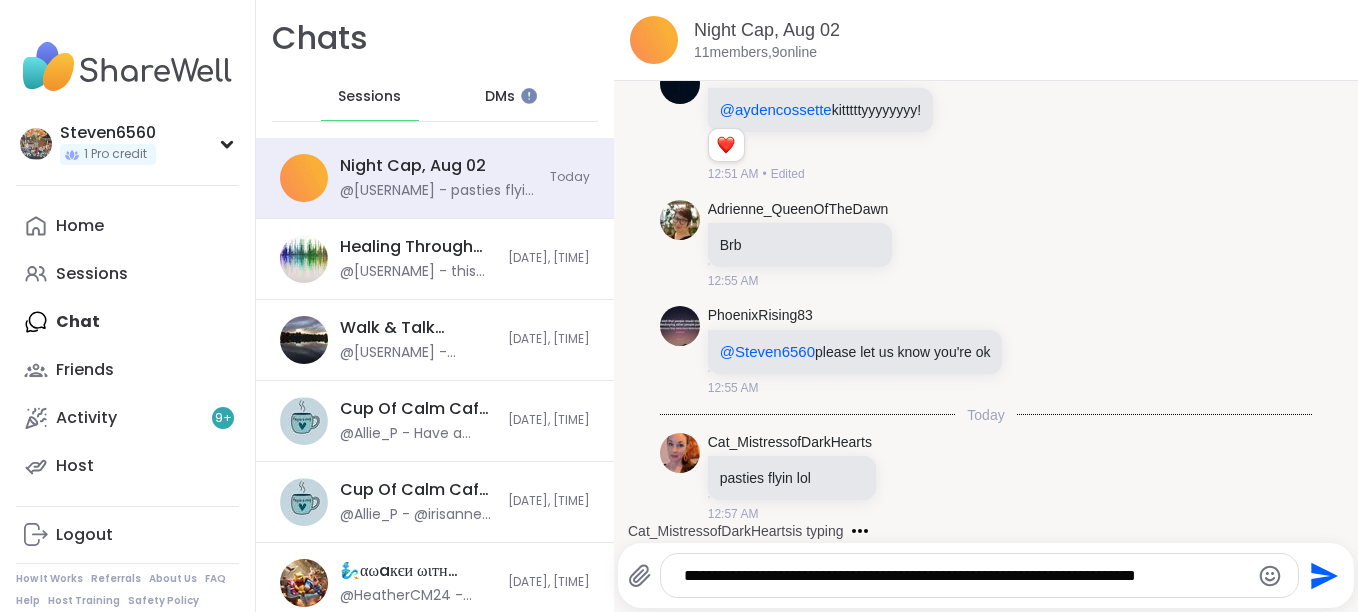 click on "**********" at bounding box center [962, 576] 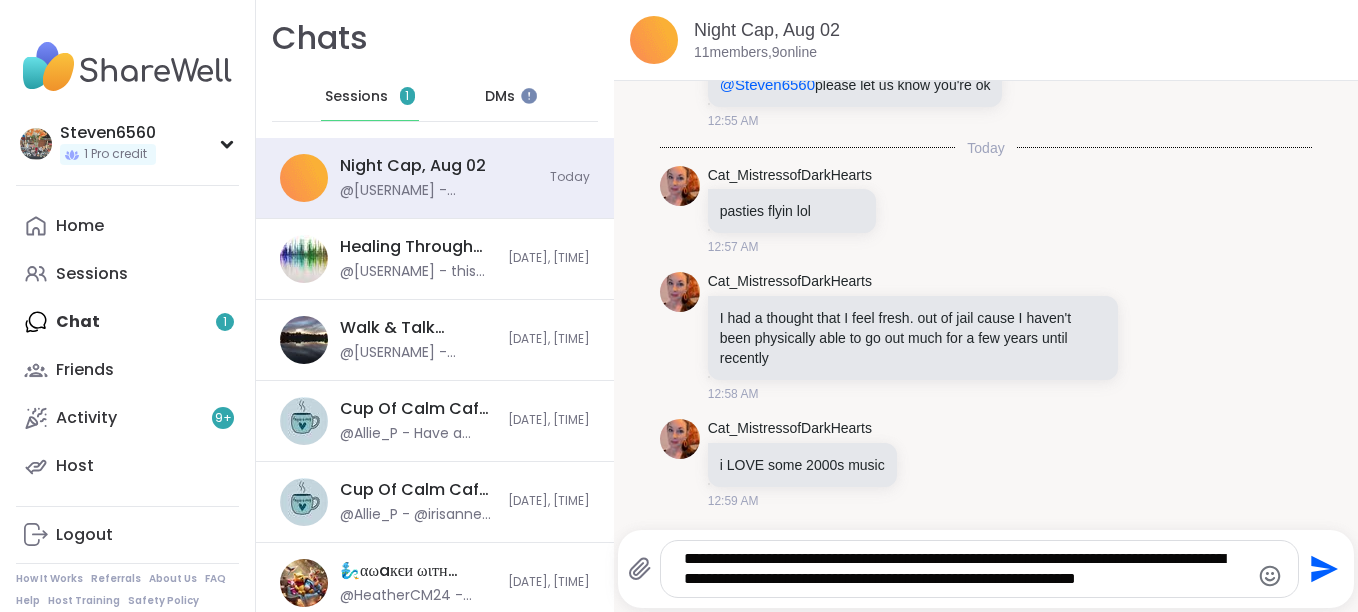 scroll, scrollTop: 2268, scrollLeft: 0, axis: vertical 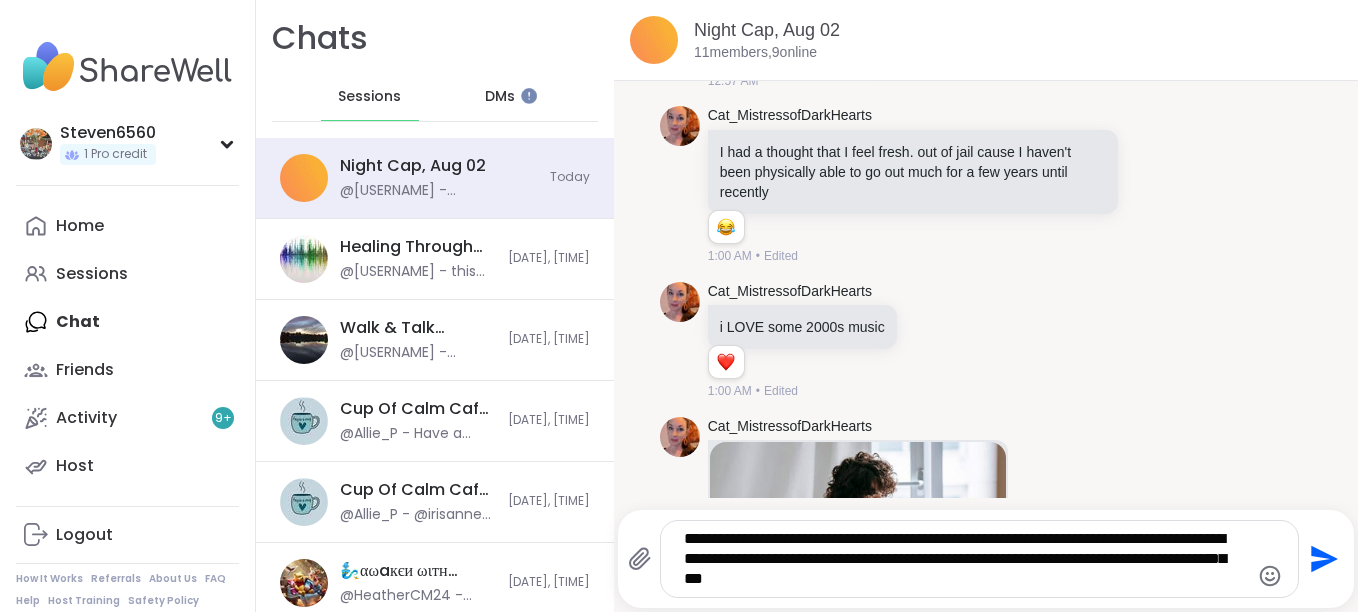 type on "**********" 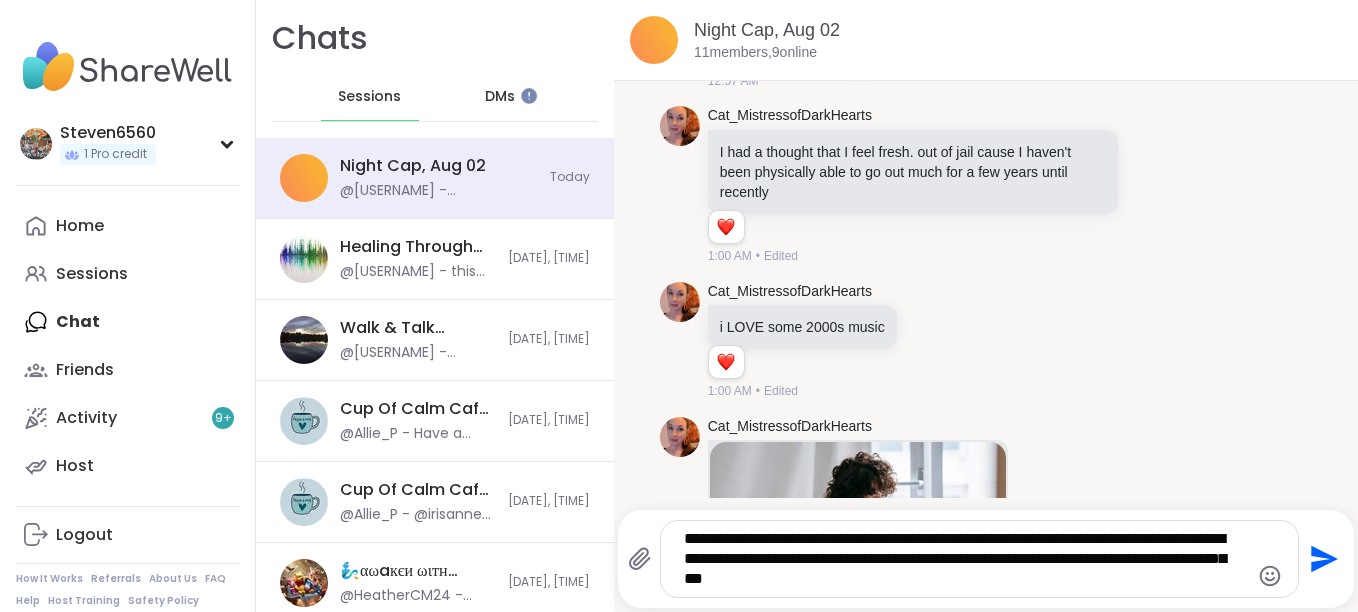 click on "Send" 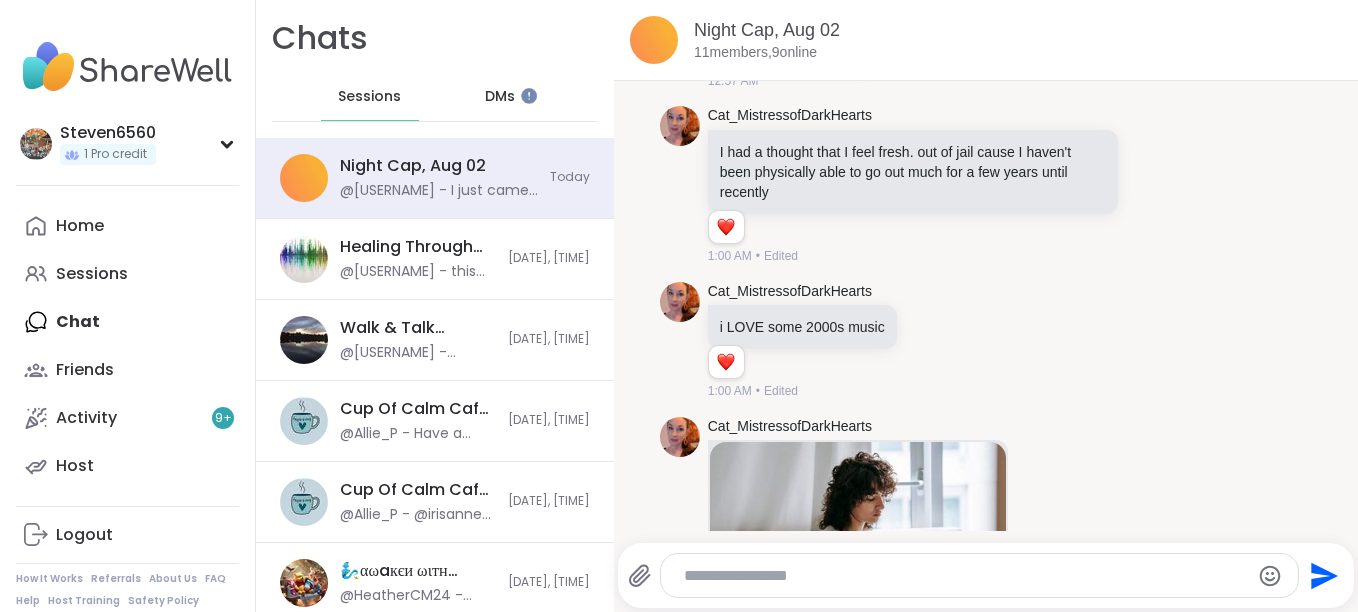 scroll, scrollTop: 2826, scrollLeft: 0, axis: vertical 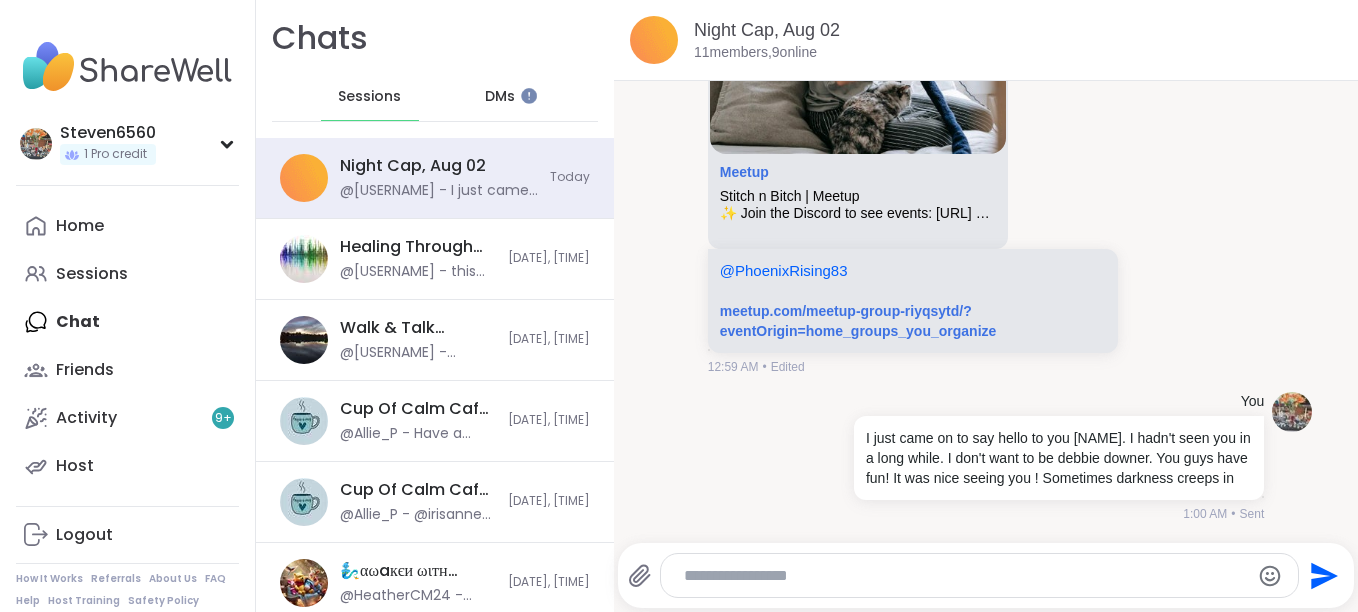 click at bounding box center (962, 576) 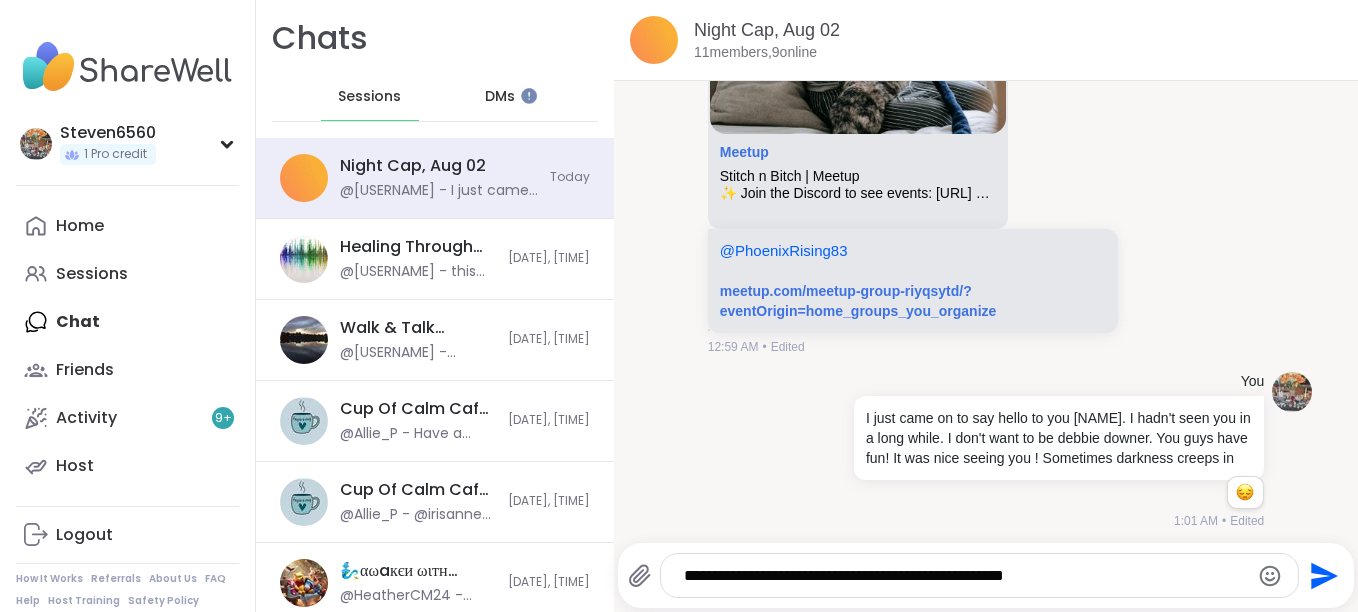 scroll, scrollTop: 2854, scrollLeft: 0, axis: vertical 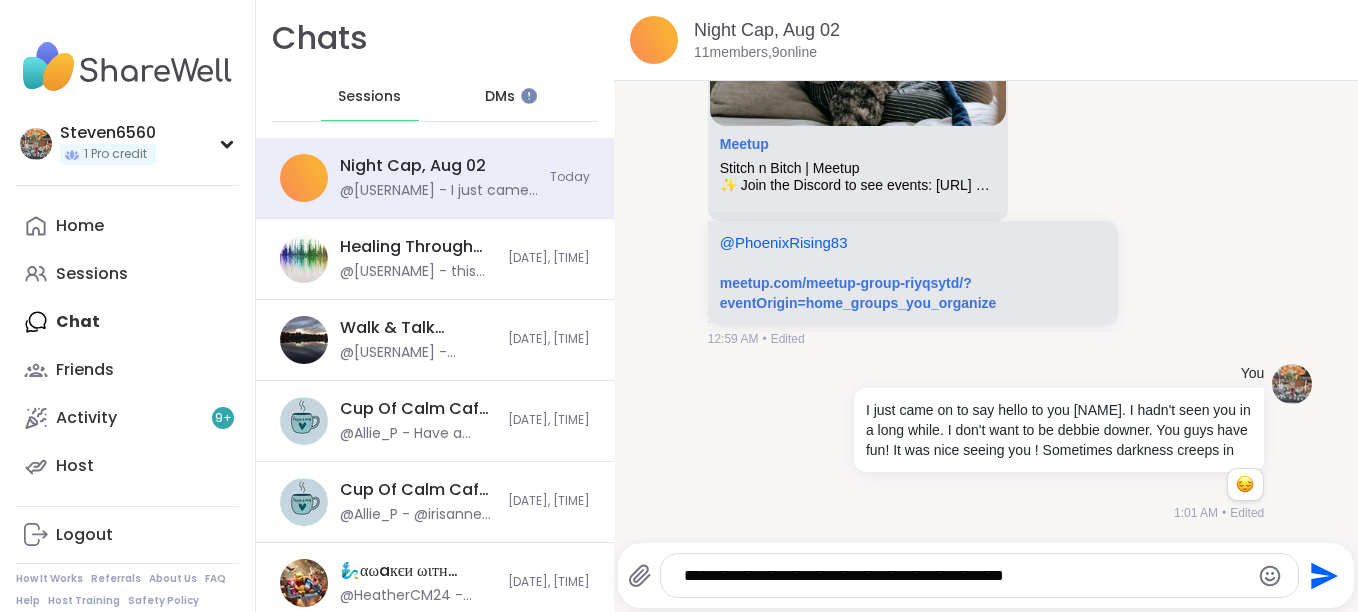 type on "**********" 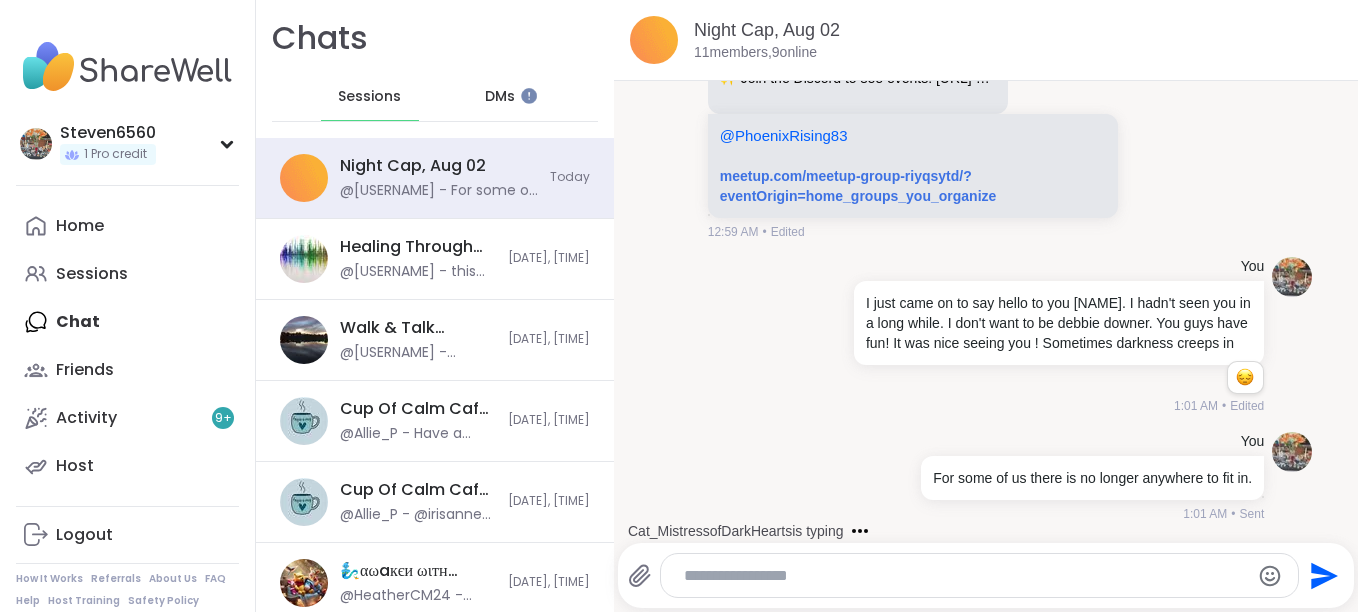 scroll, scrollTop: 3183, scrollLeft: 0, axis: vertical 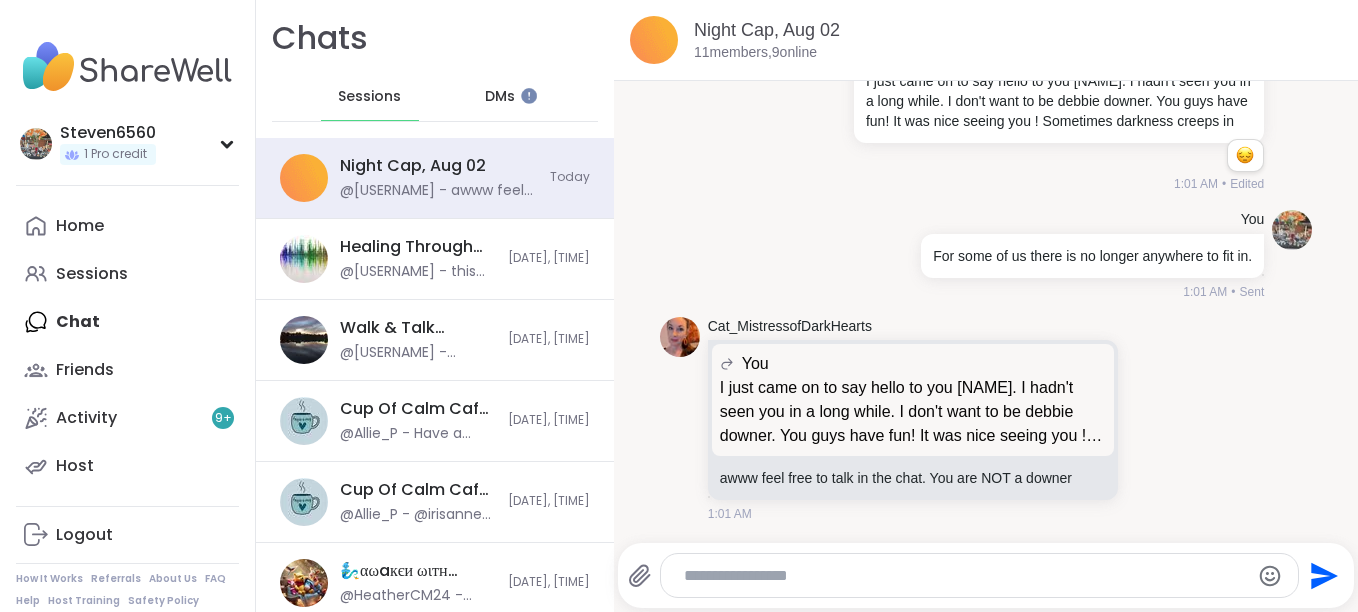 type 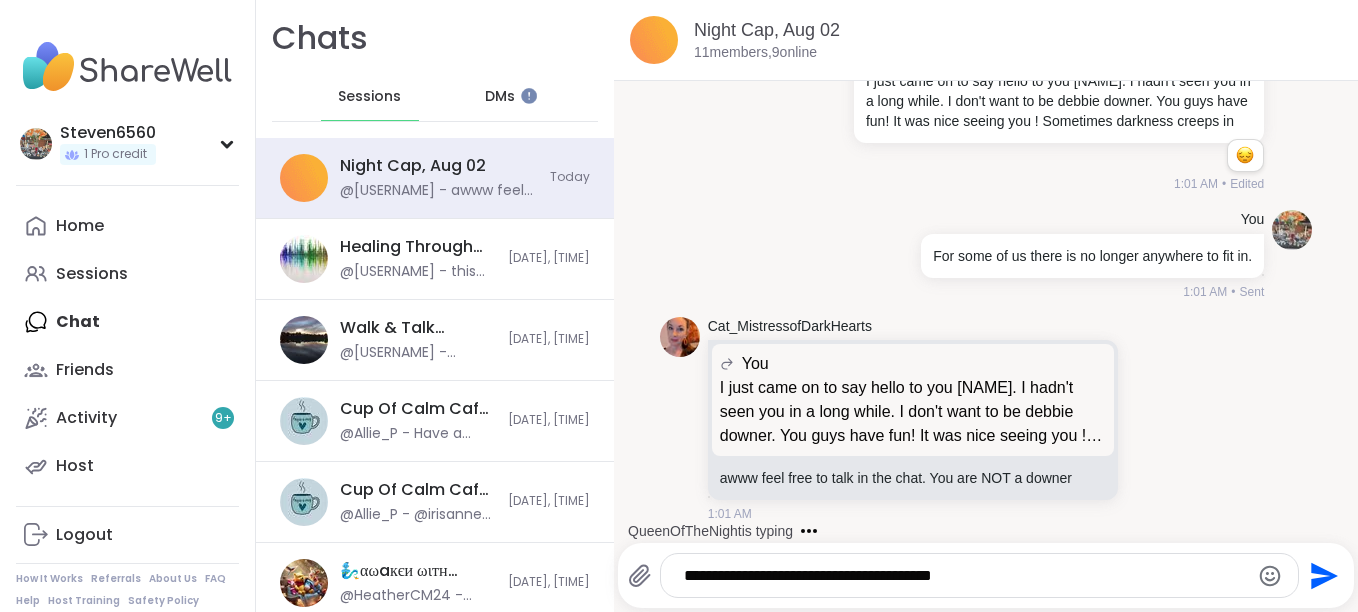 type on "**********" 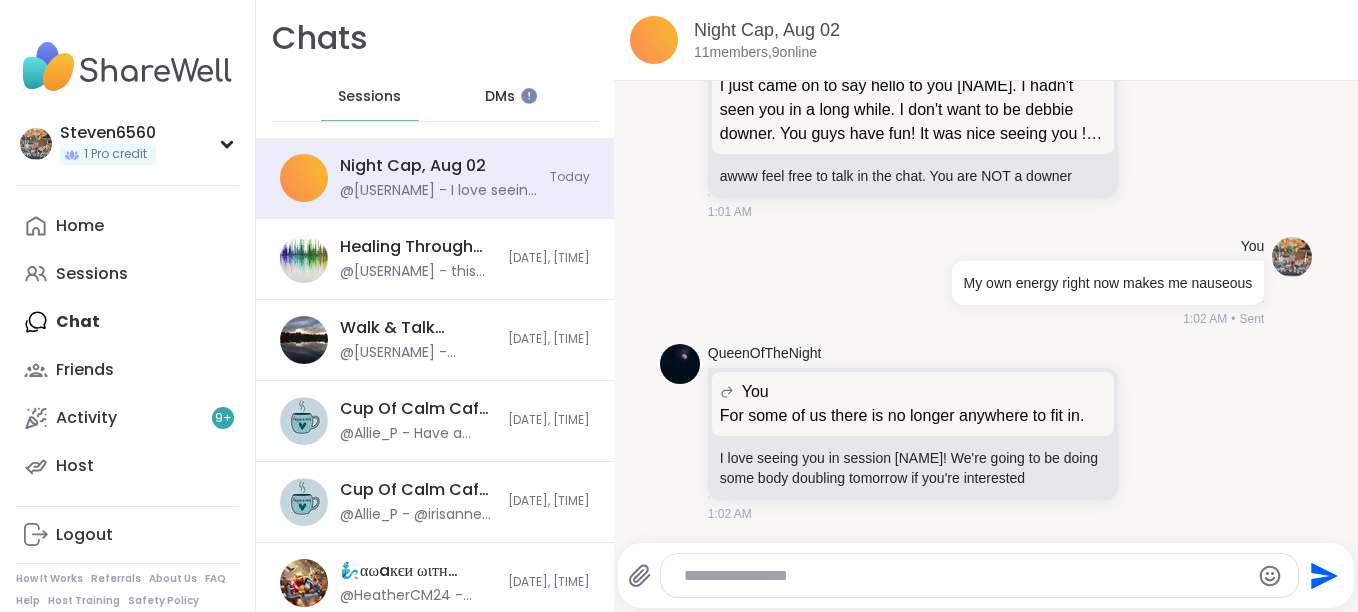 scroll, scrollTop: 3537, scrollLeft: 0, axis: vertical 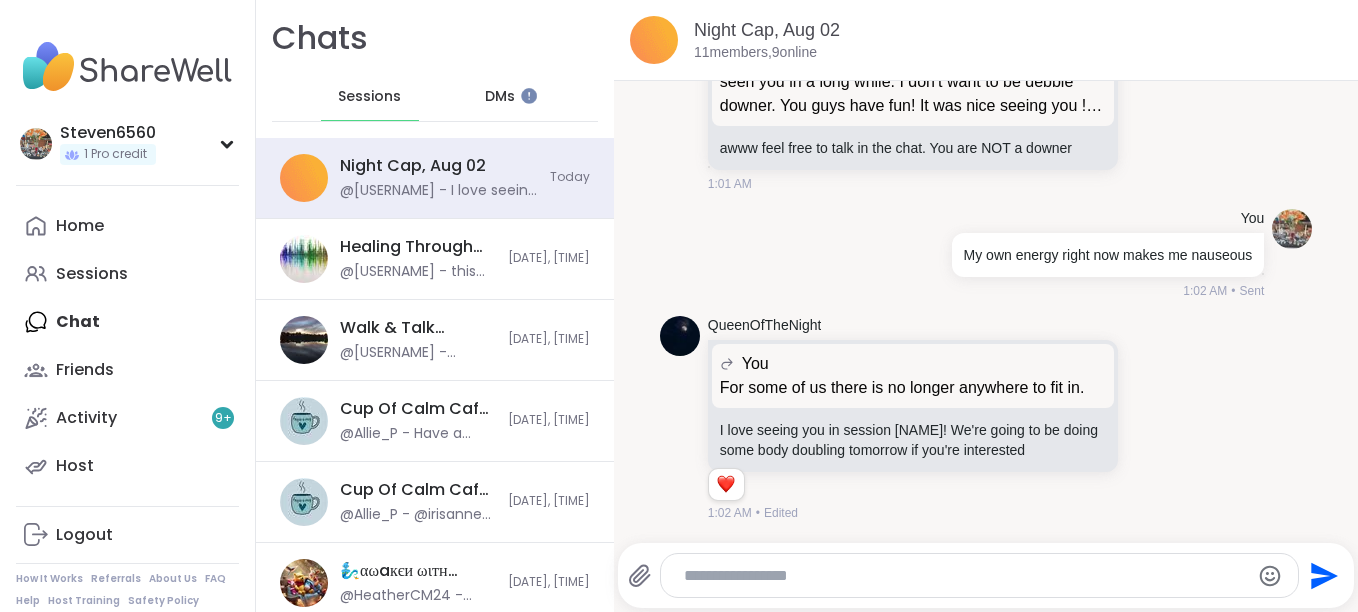 click at bounding box center [980, 575] 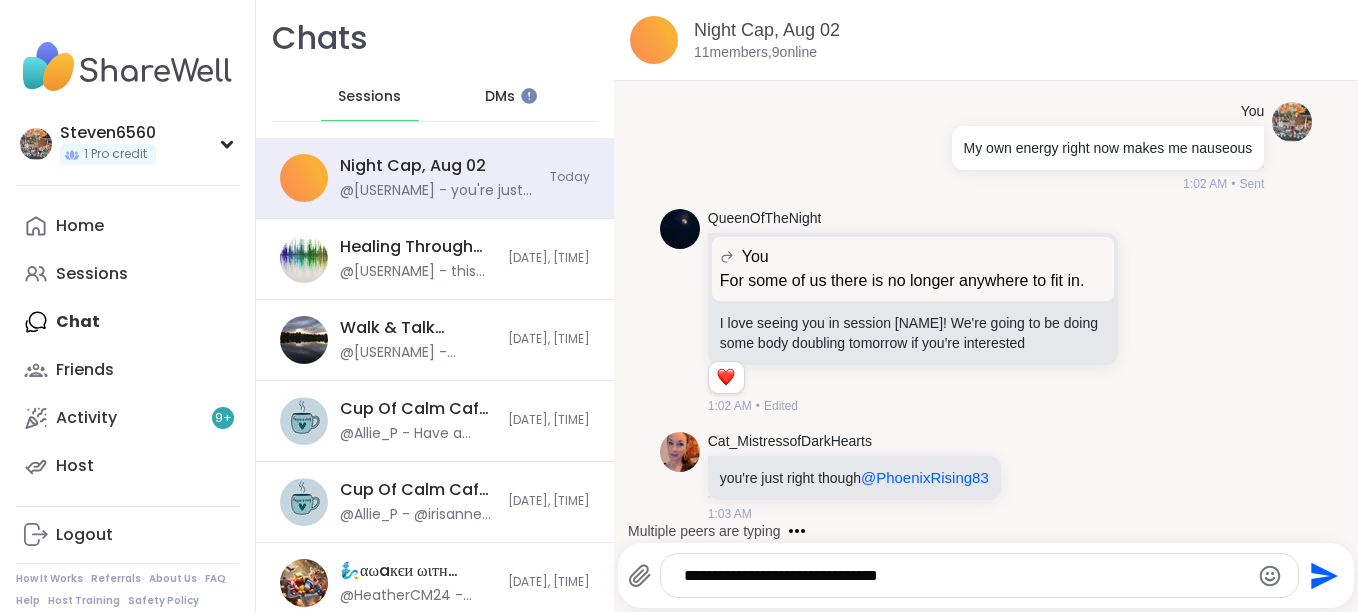 scroll, scrollTop: 3750, scrollLeft: 0, axis: vertical 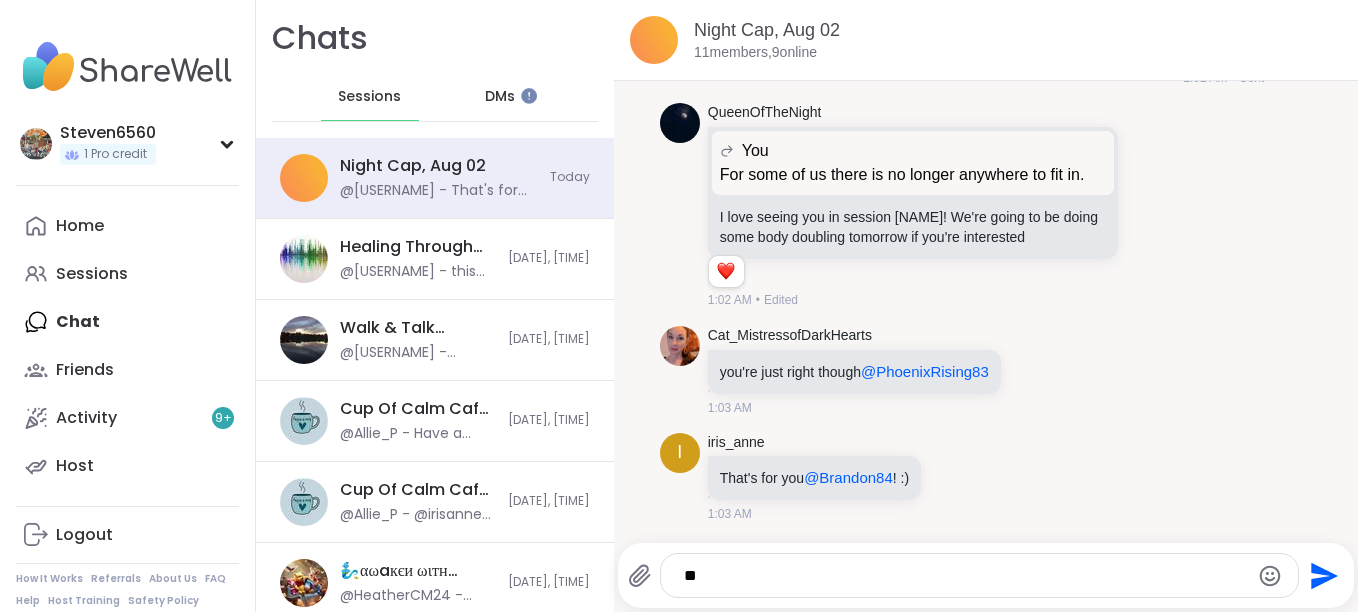 type on "*" 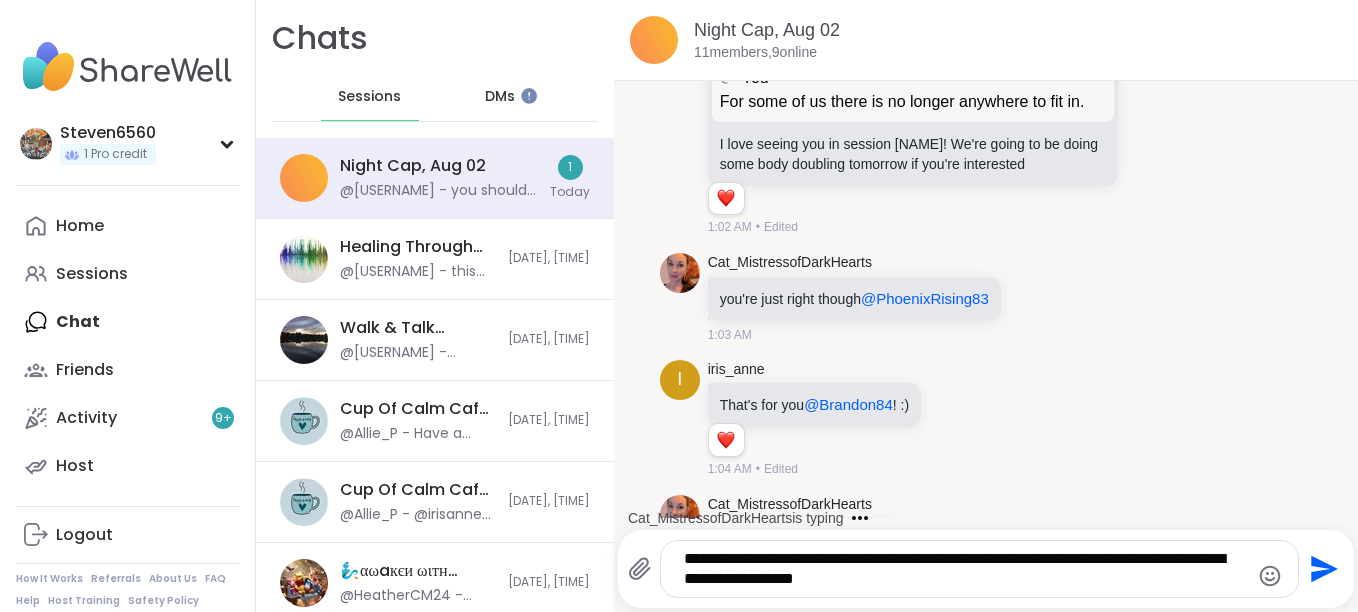 scroll, scrollTop: 3899, scrollLeft: 0, axis: vertical 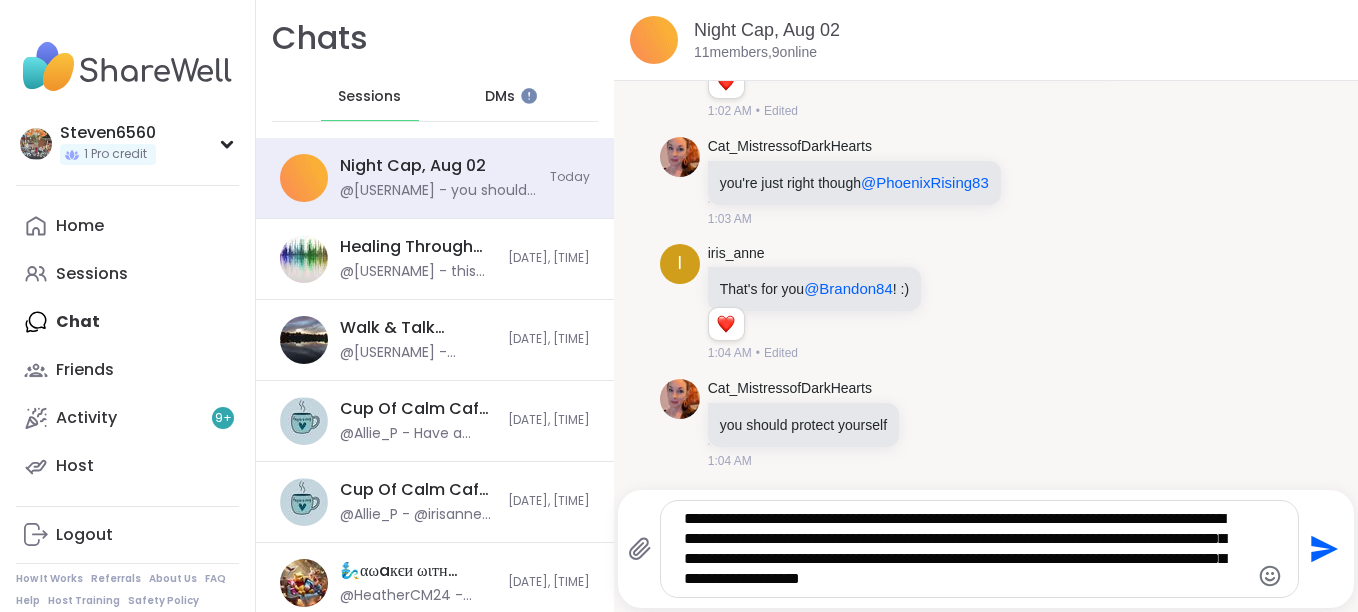 type on "**********" 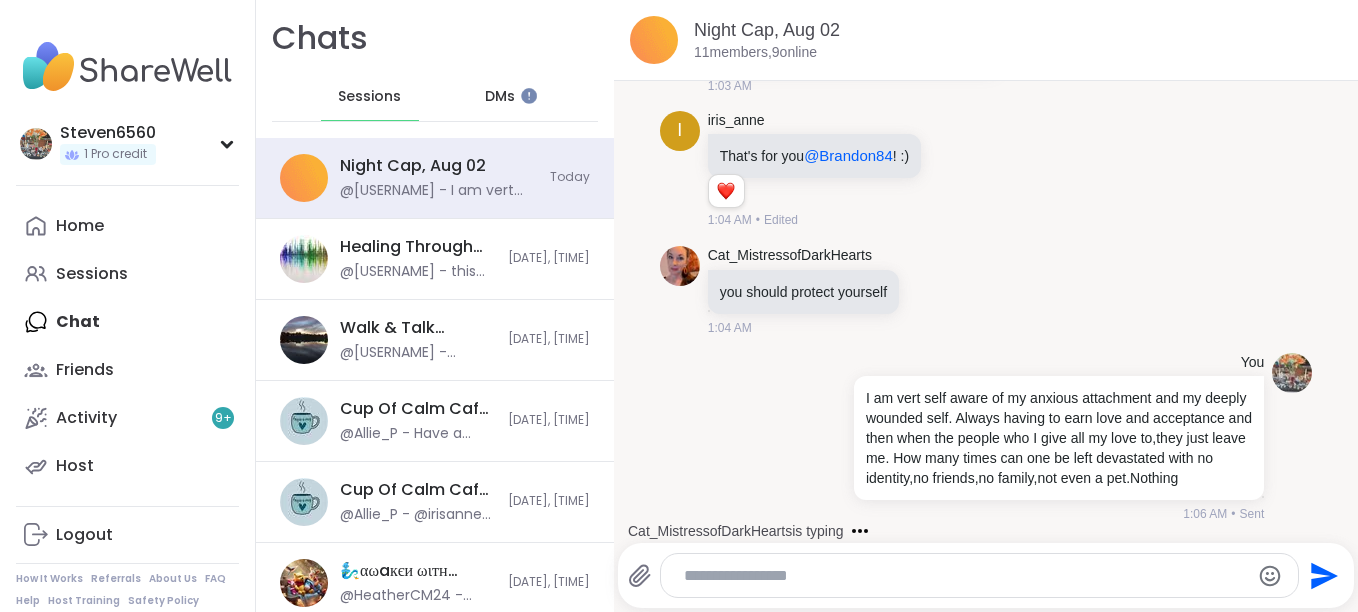 scroll, scrollTop: 4395, scrollLeft: 0, axis: vertical 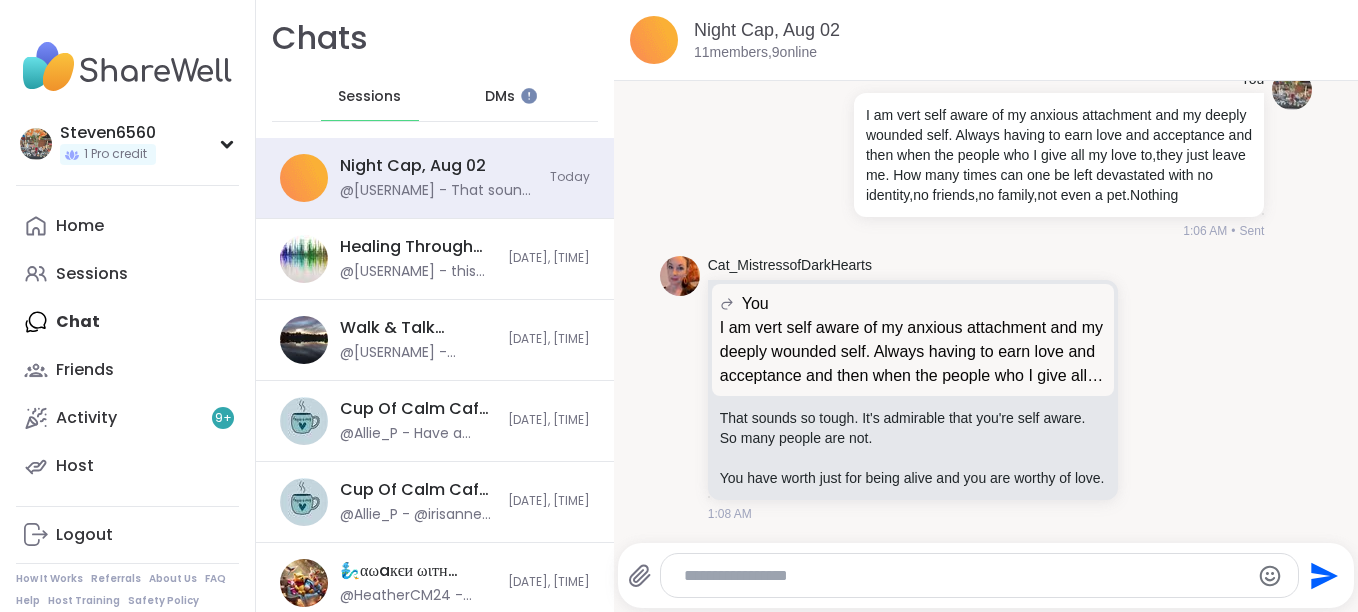 click at bounding box center (962, 576) 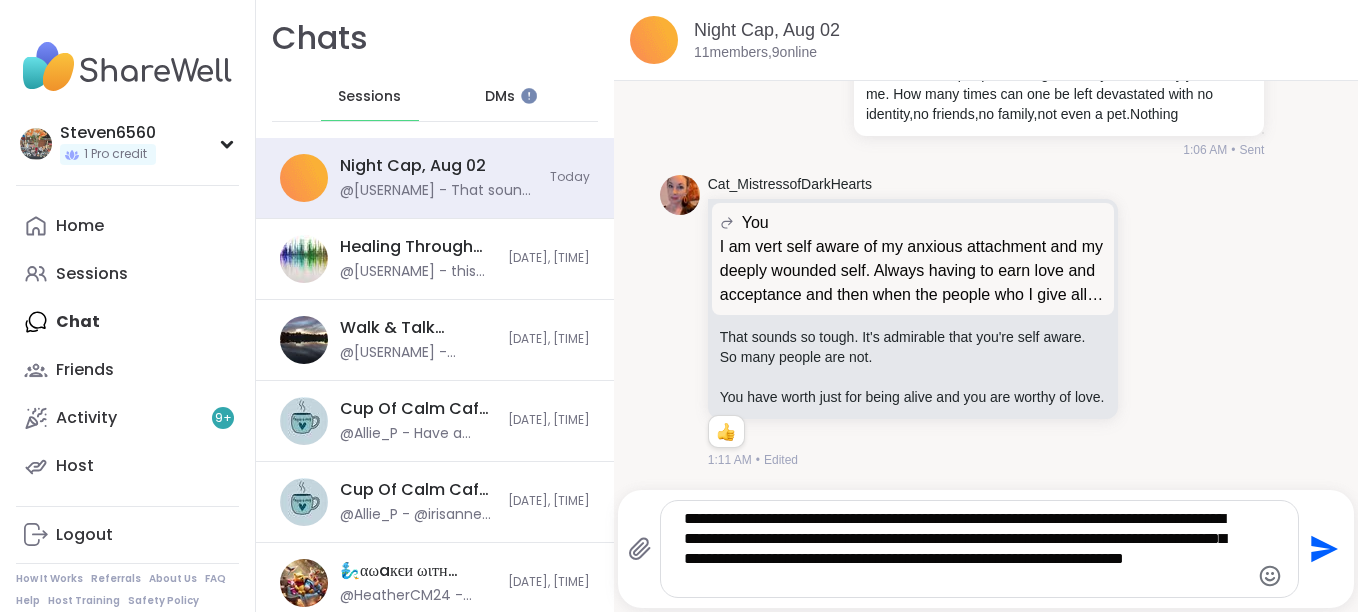 scroll, scrollTop: 4476, scrollLeft: 0, axis: vertical 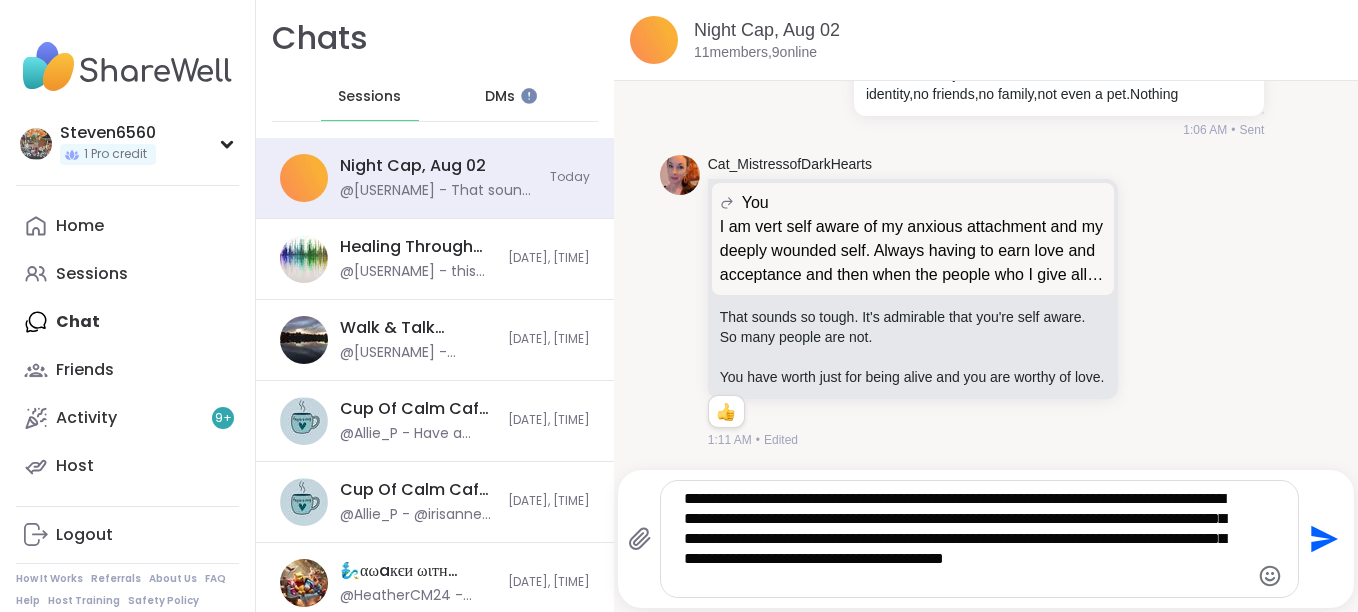 click on "**********" at bounding box center (962, 539) 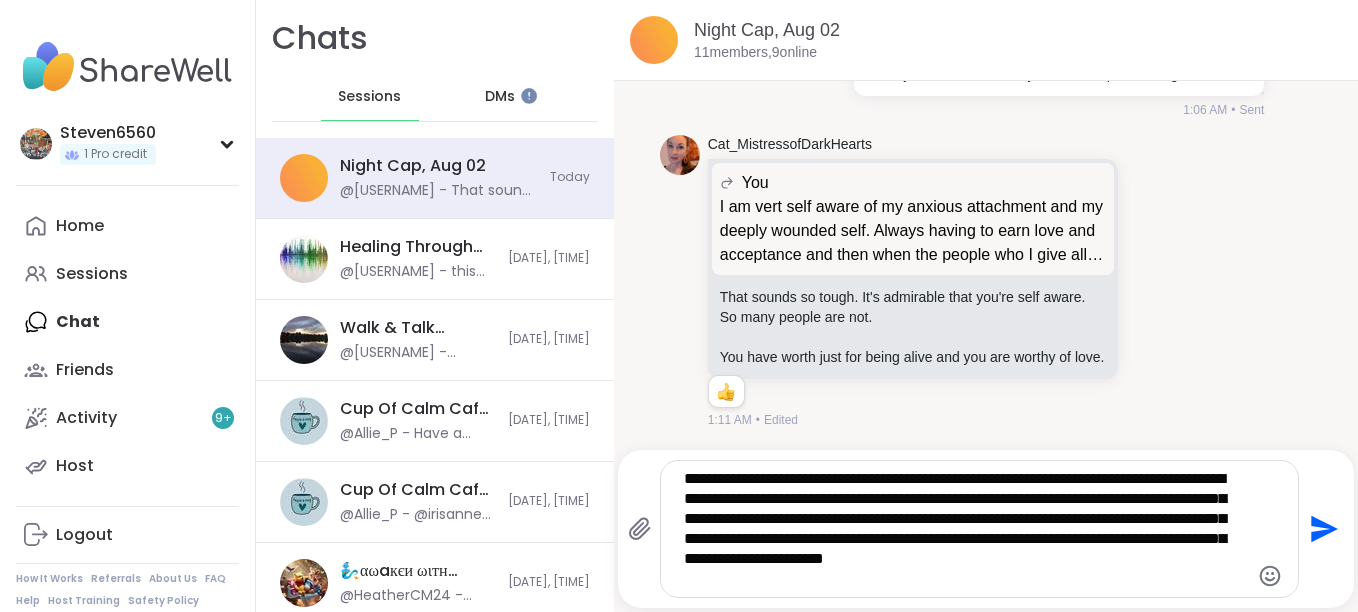 scroll, scrollTop: 4643, scrollLeft: 0, axis: vertical 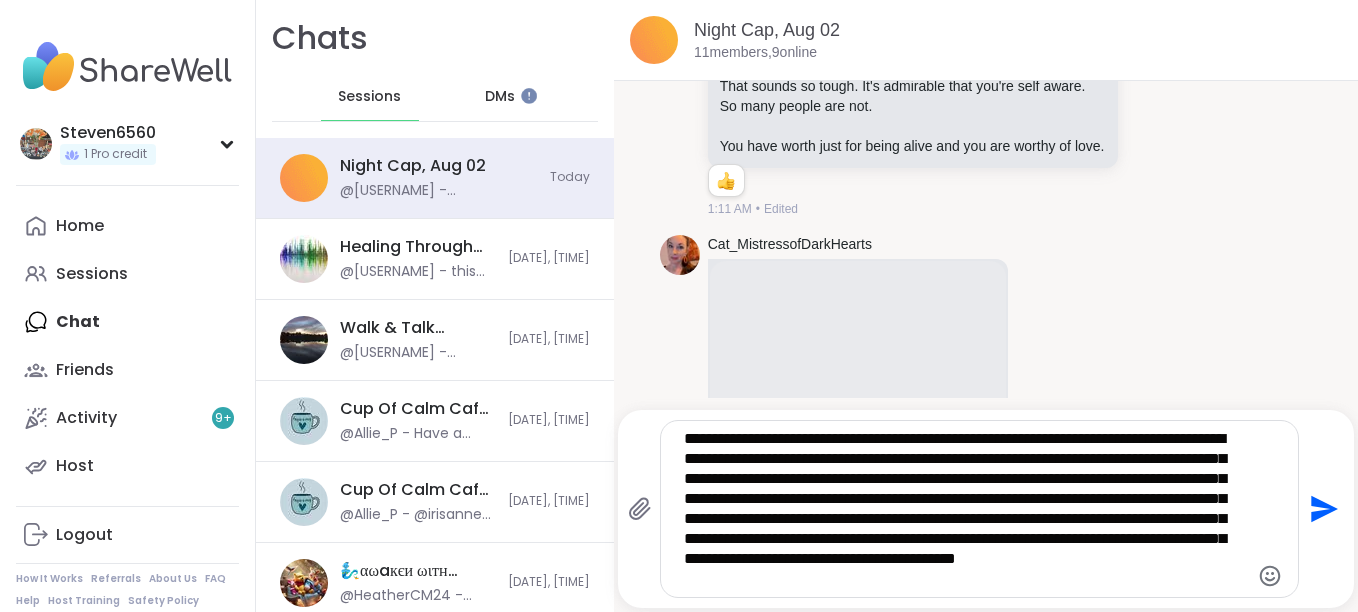 type on "**********" 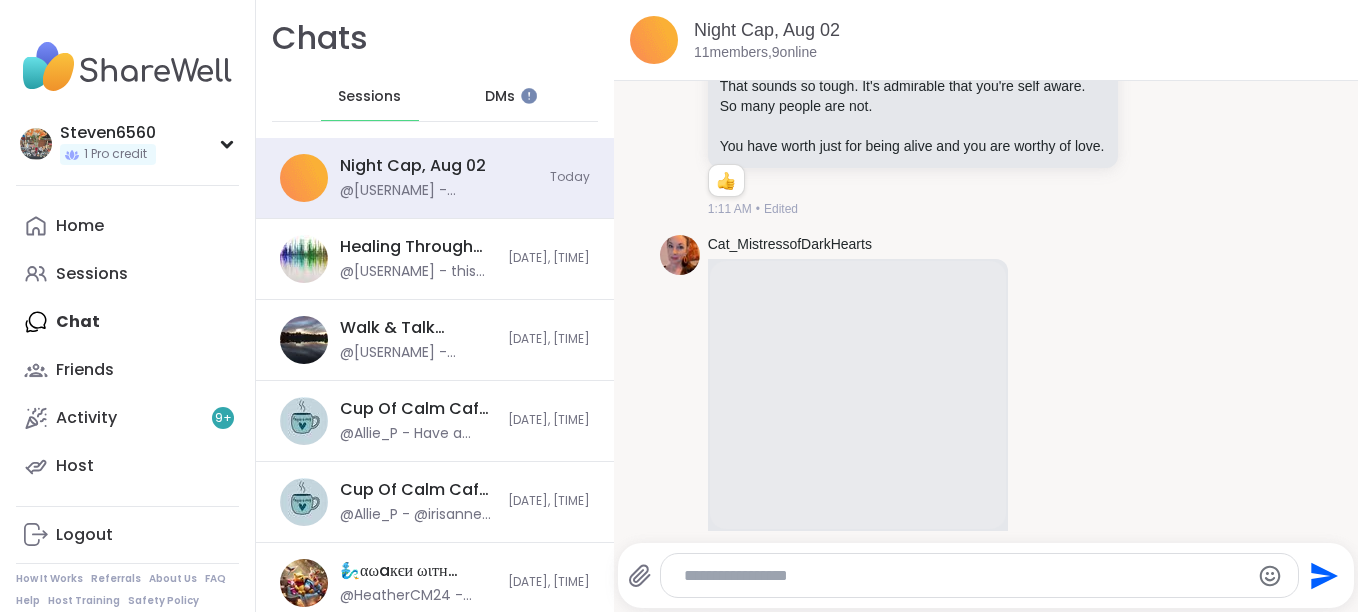 scroll, scrollTop: 5222, scrollLeft: 0, axis: vertical 